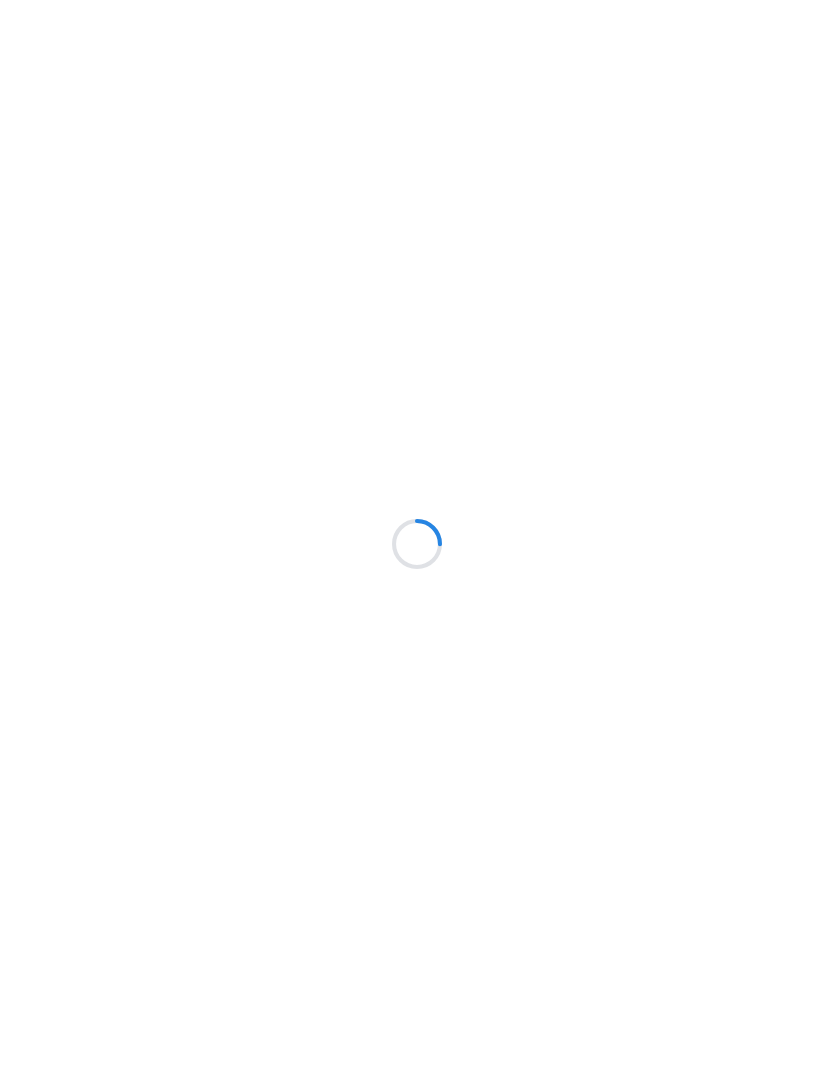 scroll, scrollTop: 0, scrollLeft: 0, axis: both 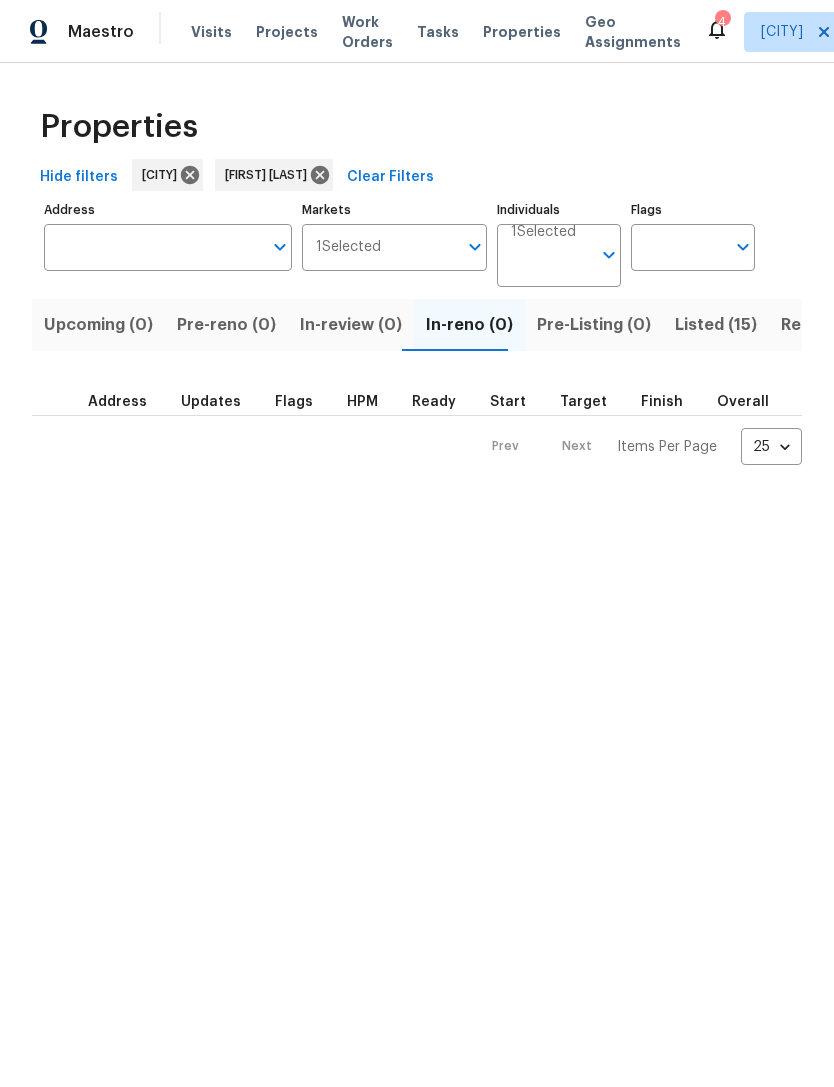 click on "Listed (15)" at bounding box center (716, 325) 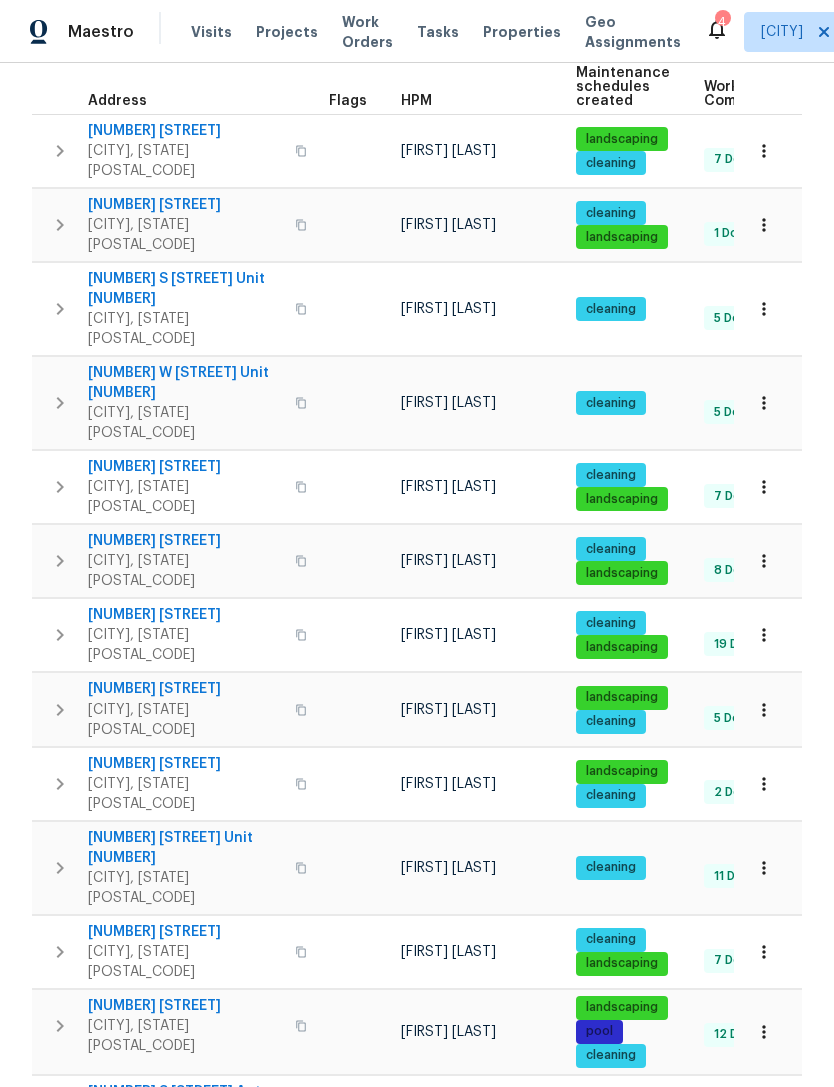scroll, scrollTop: 314, scrollLeft: 0, axis: vertical 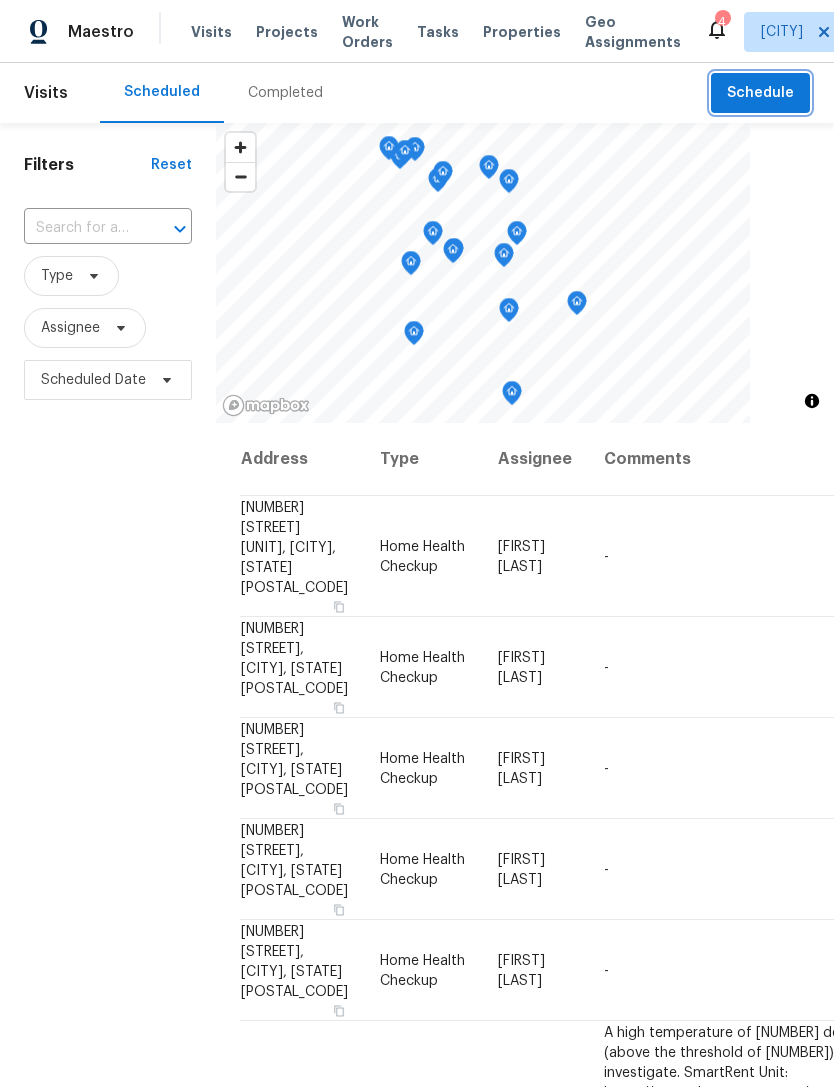 click on "Schedule" at bounding box center (760, 93) 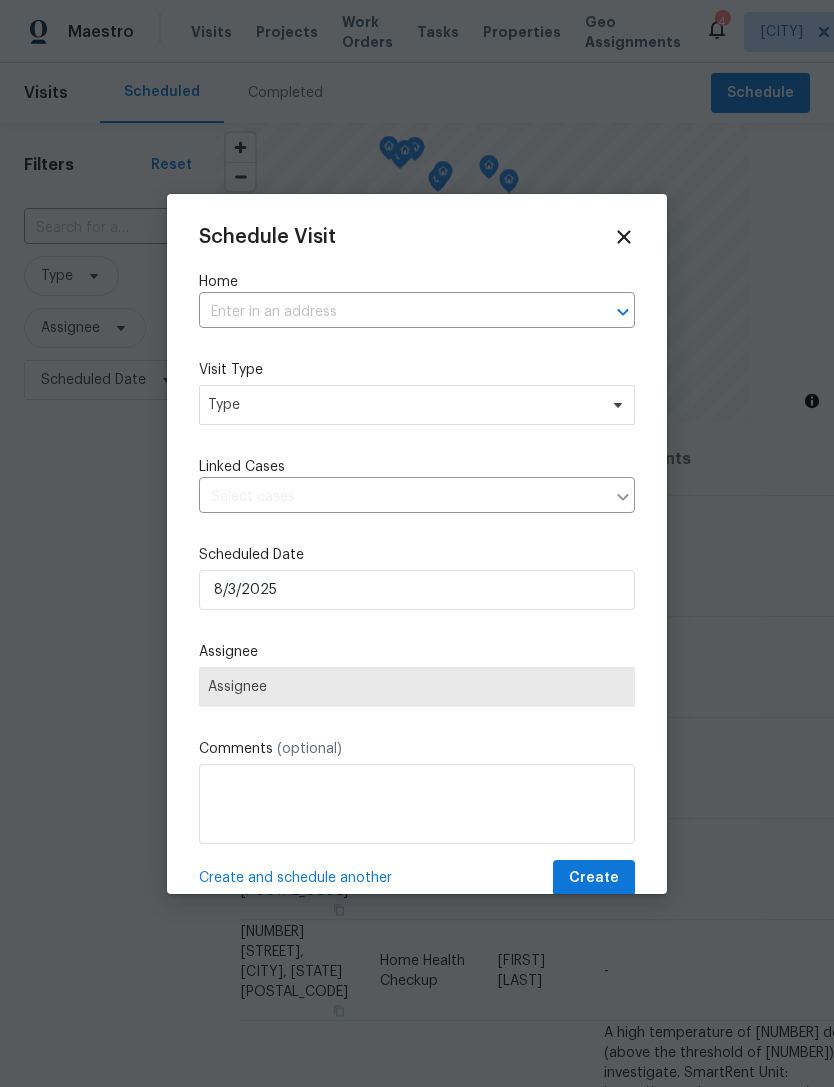 click at bounding box center (389, 312) 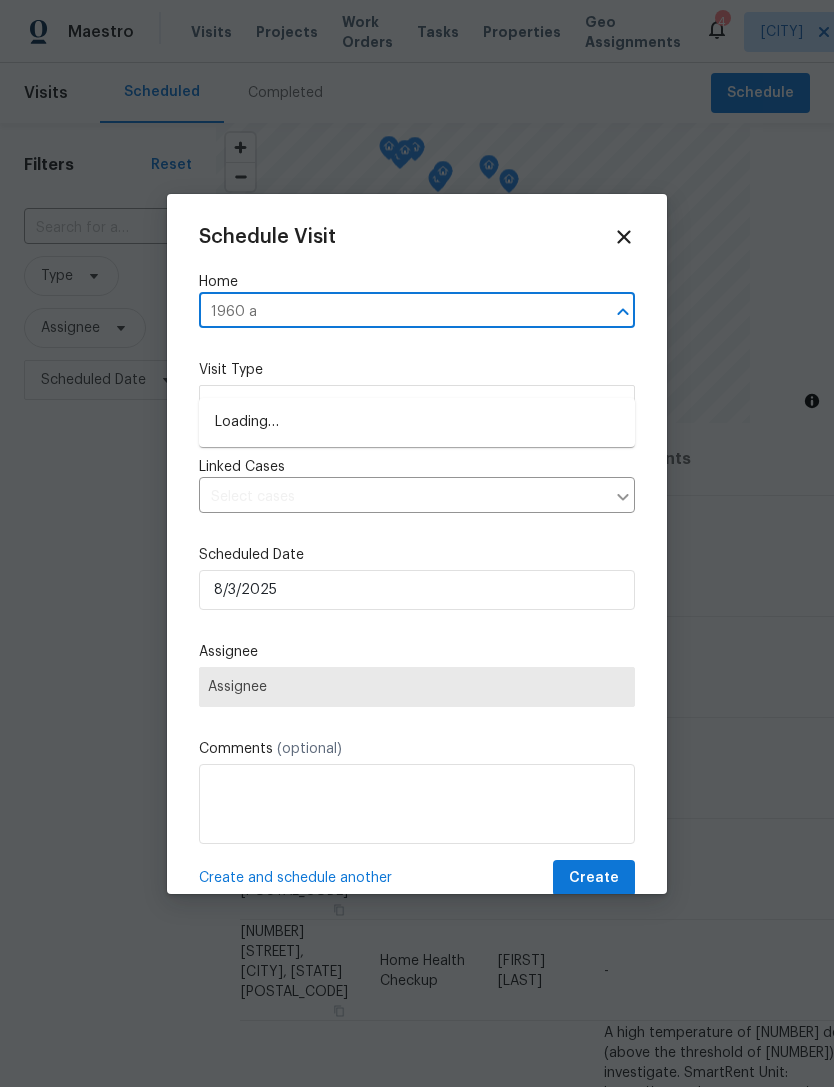 type on "1960 ar" 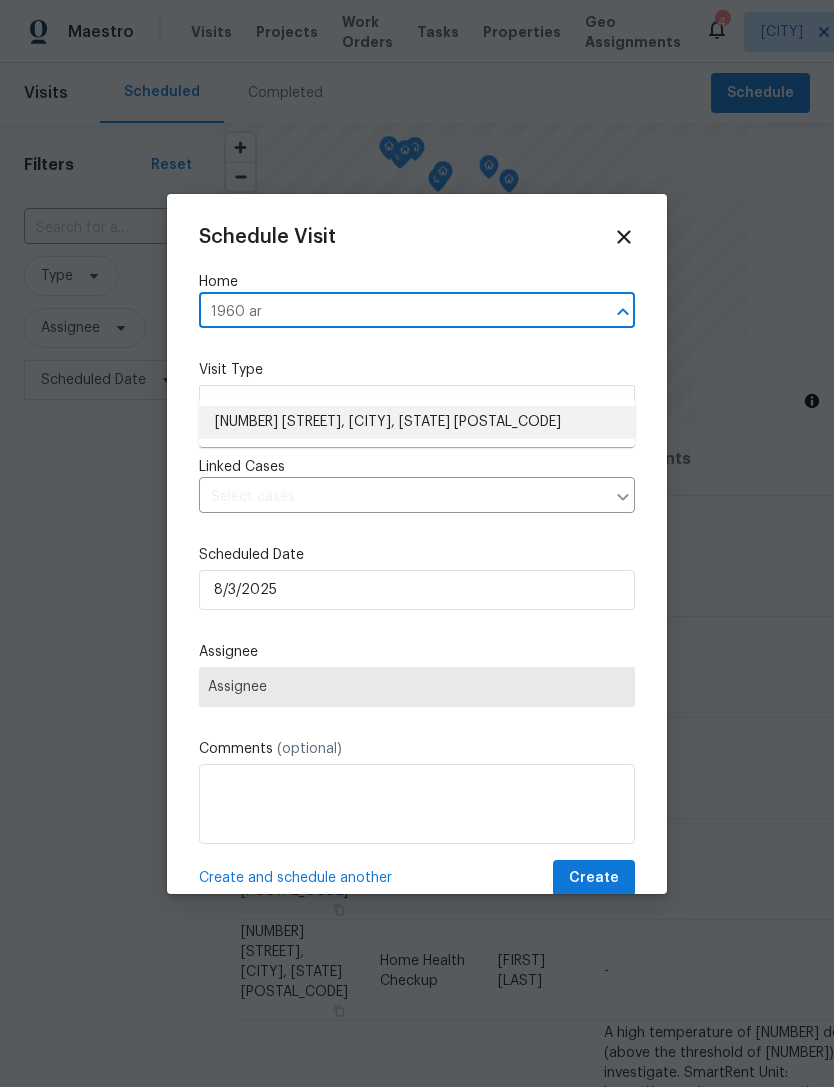 click on "[NUMBER] [STREET], [CITY], [STATE] [POSTAL_CODE]" at bounding box center (417, 422) 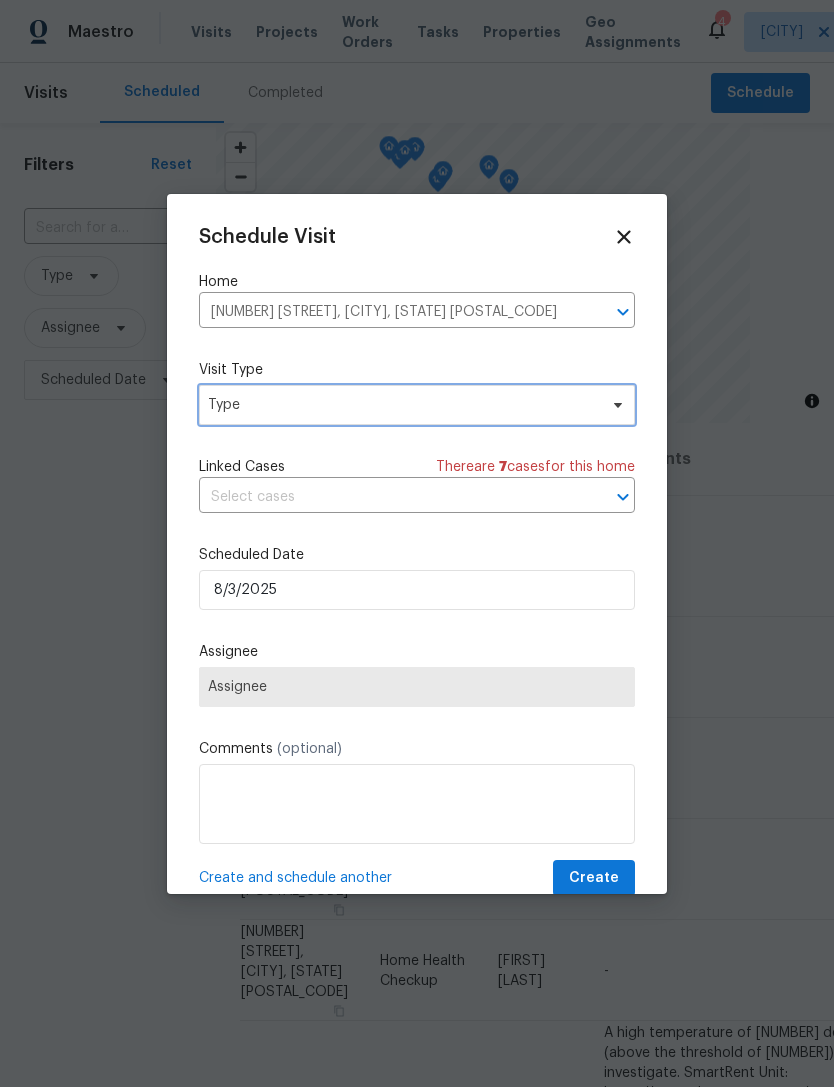 click on "Type" at bounding box center (402, 405) 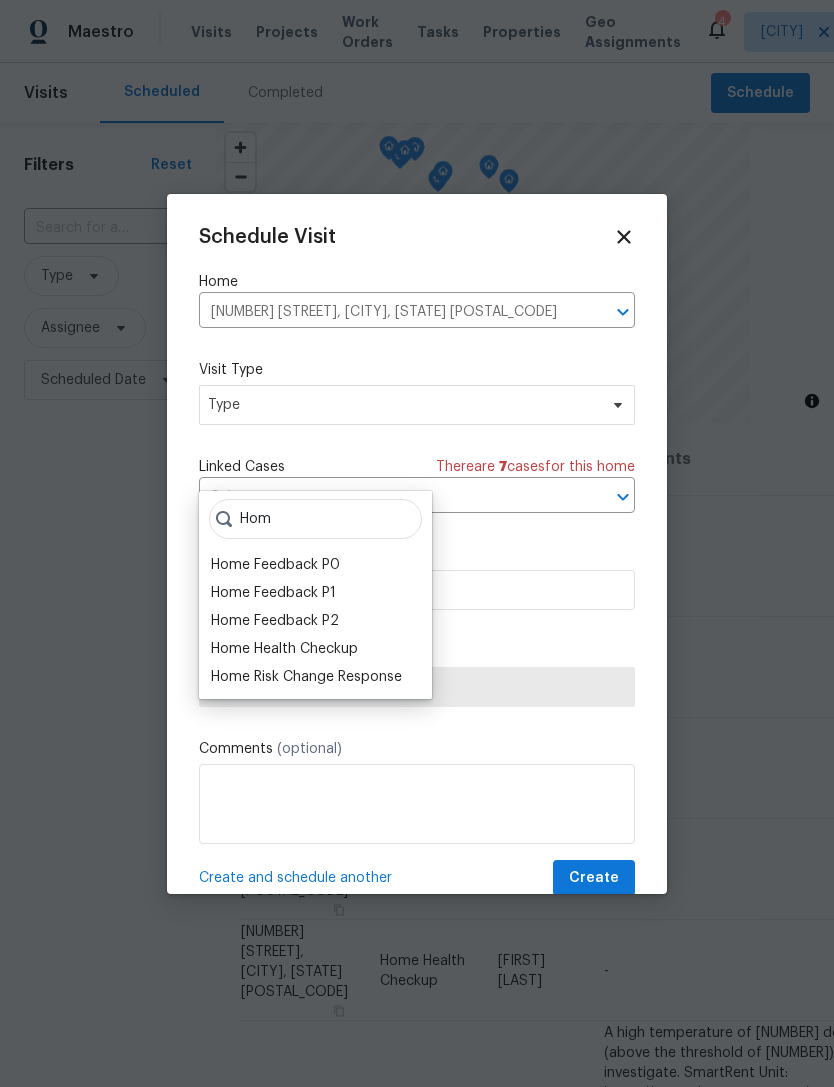 type on "Hom" 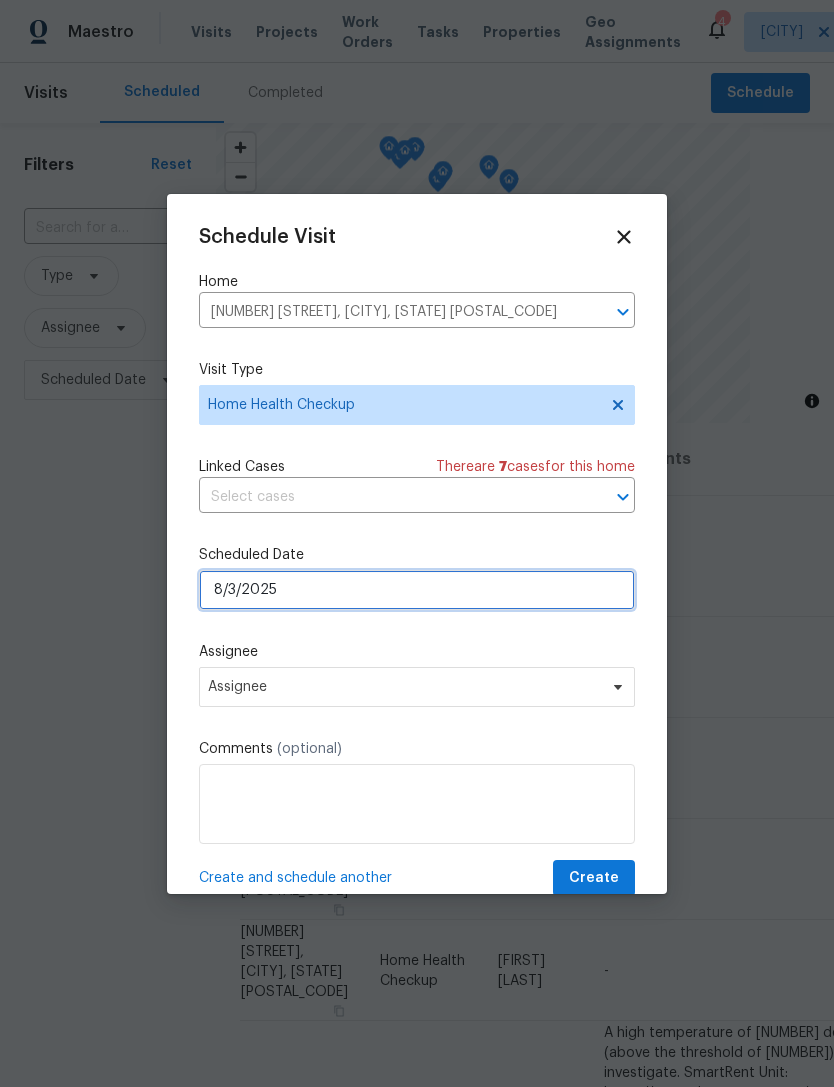 click on "8/3/2025" at bounding box center (417, 590) 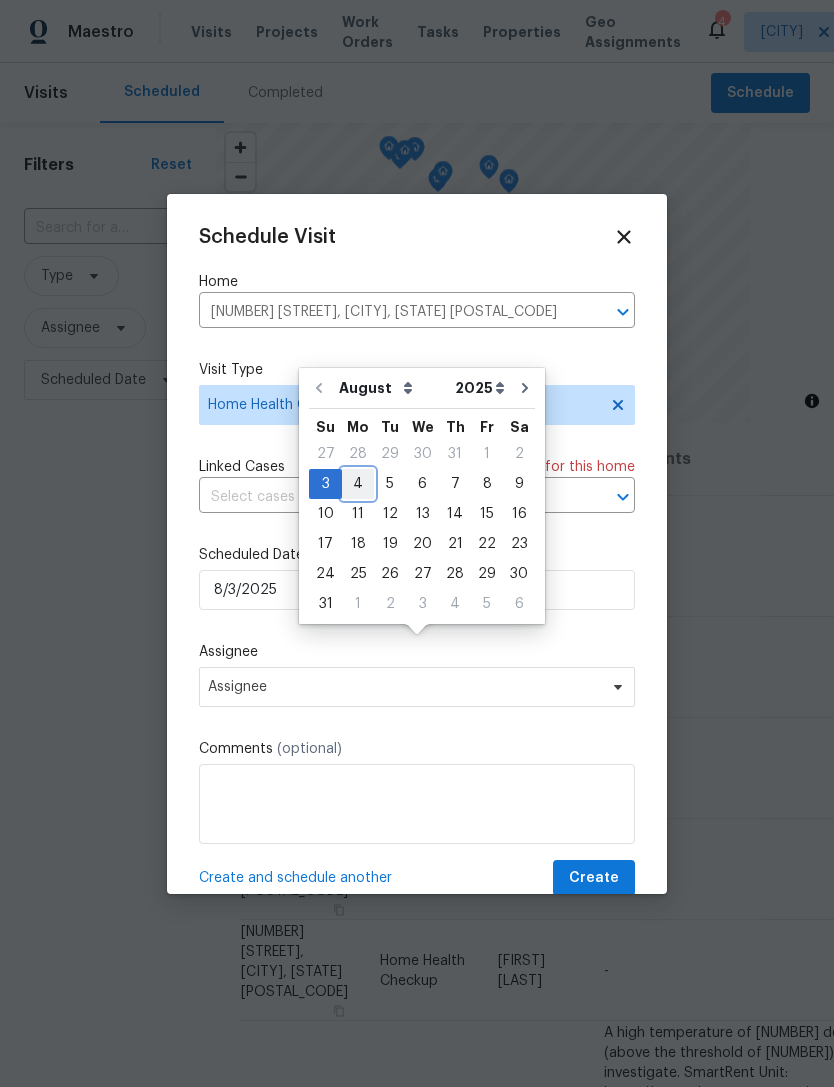 click on "4" at bounding box center [358, 484] 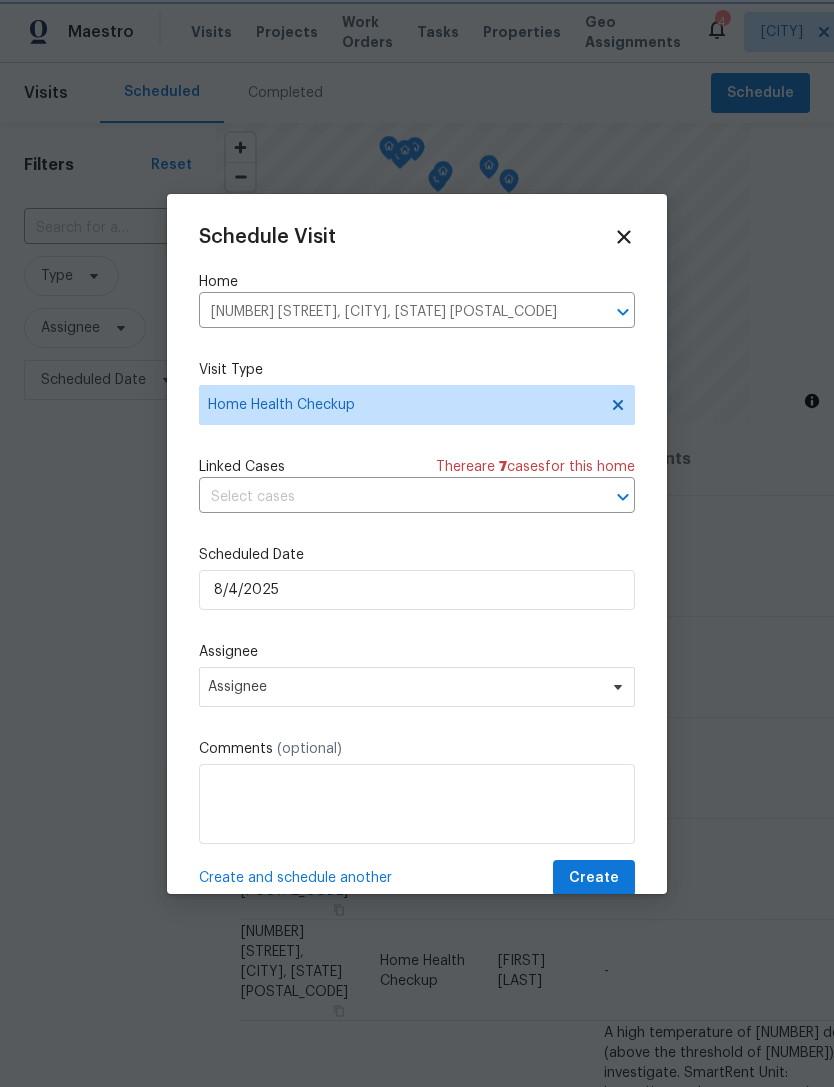 type on "8/4/2025" 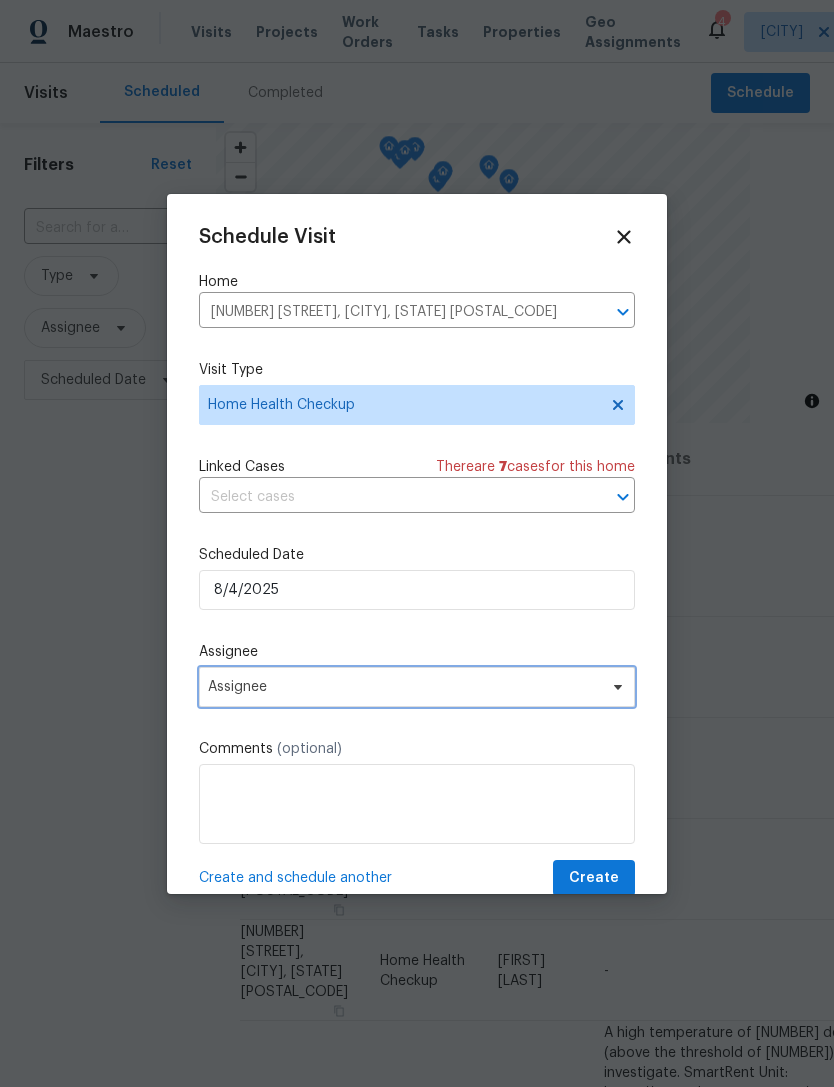click on "Assignee" at bounding box center (404, 687) 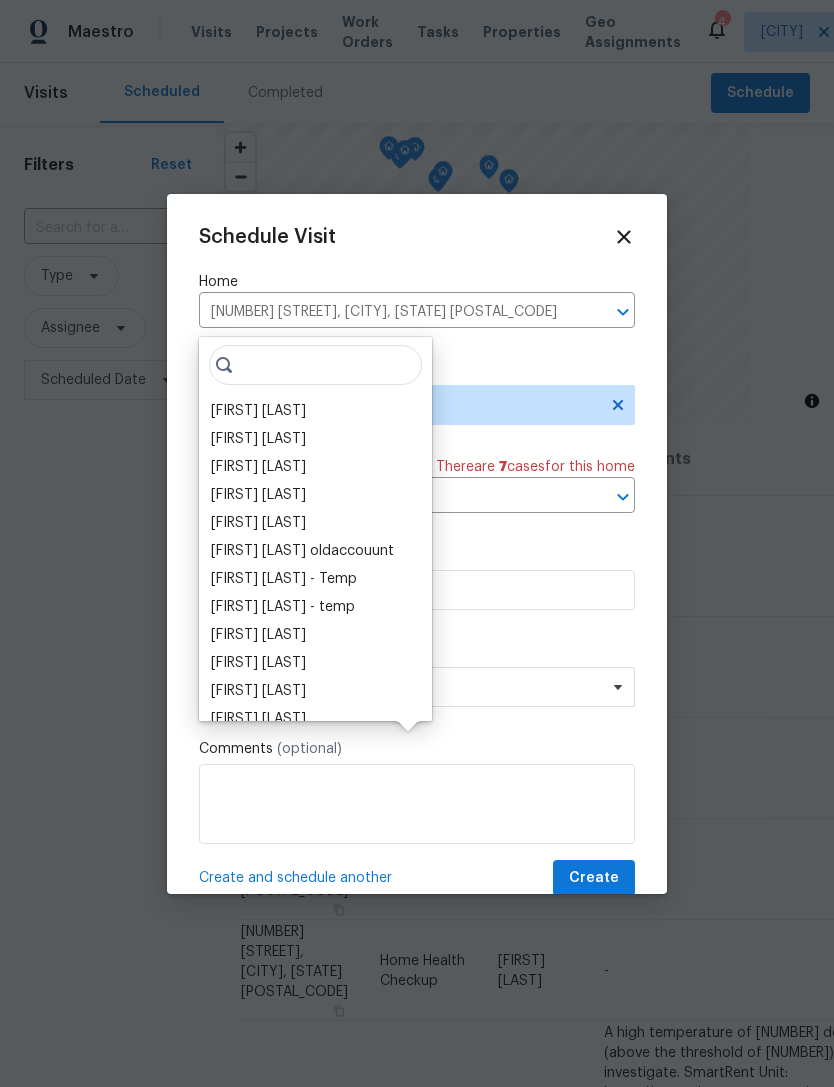 click on "[FIRST] [LAST]" at bounding box center (258, 411) 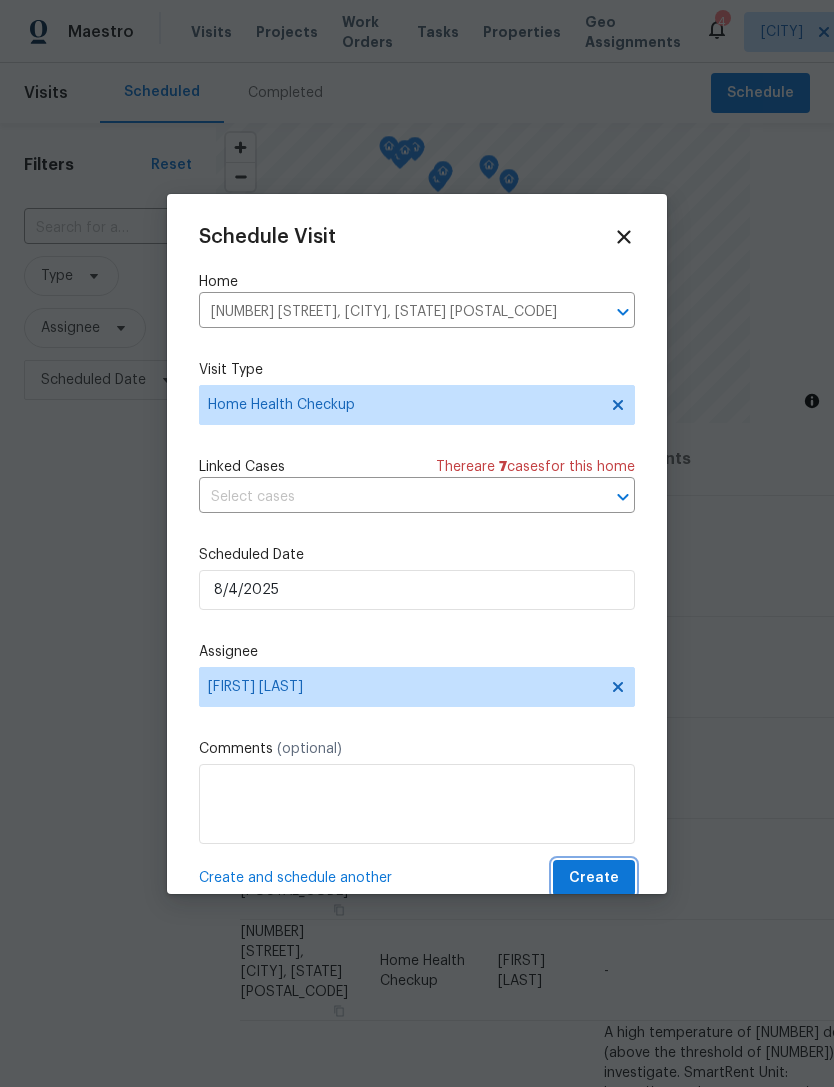 click on "Create" at bounding box center [594, 878] 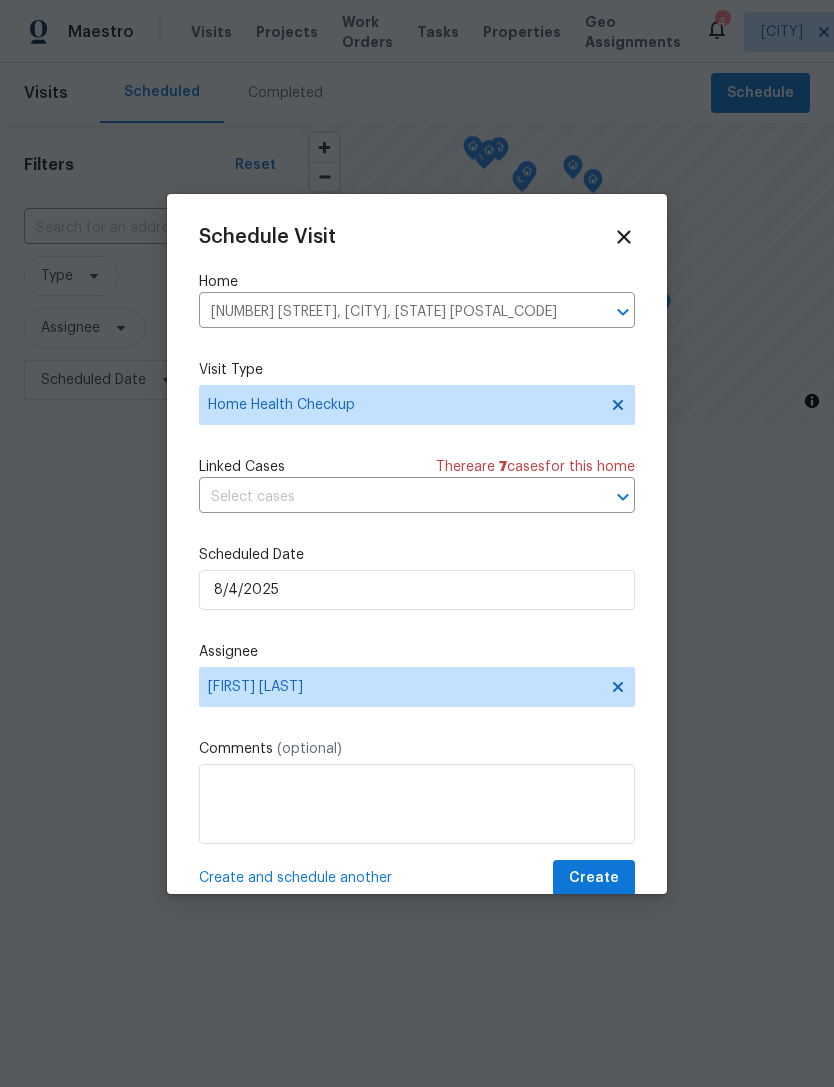 scroll, scrollTop: 0, scrollLeft: 0, axis: both 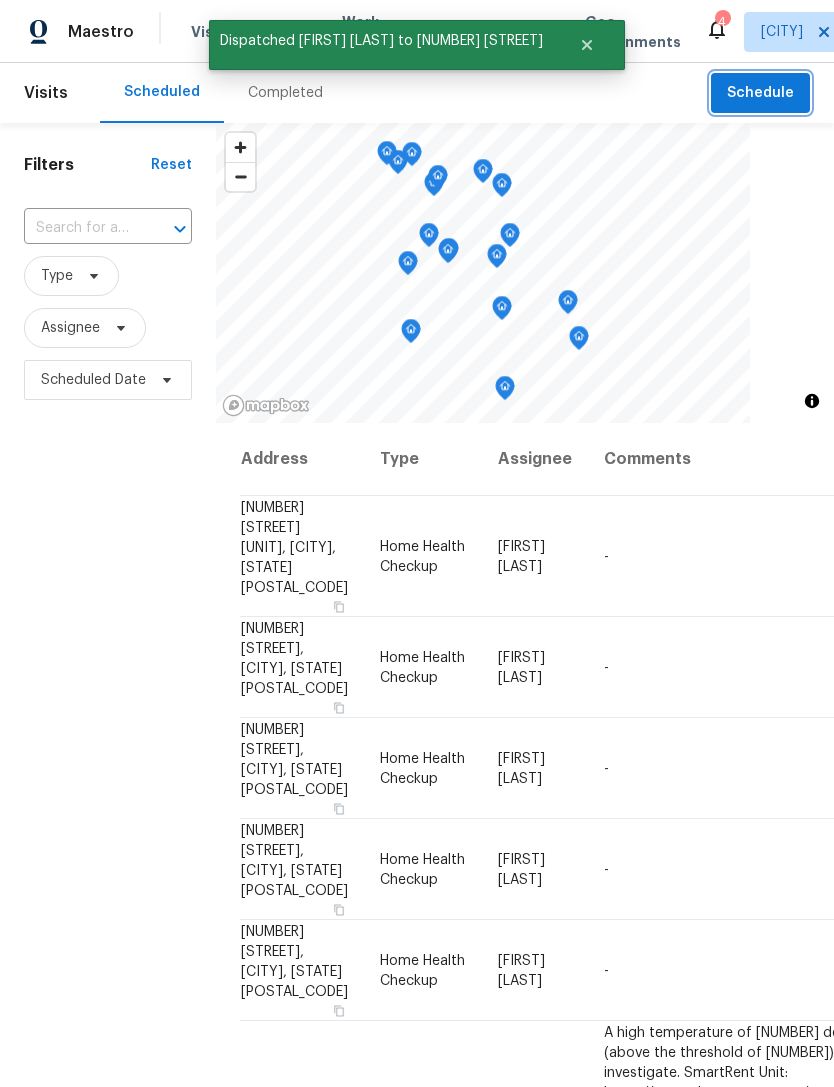 click on "Schedule" at bounding box center (760, 93) 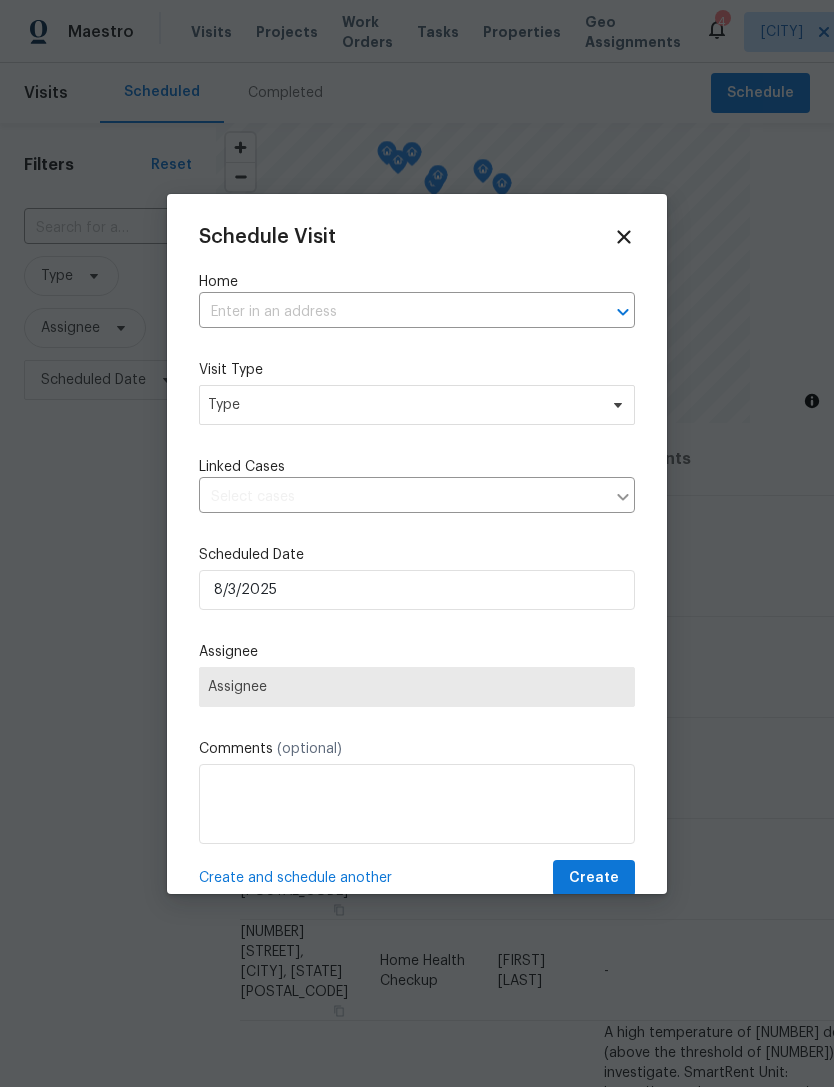 click at bounding box center (389, 312) 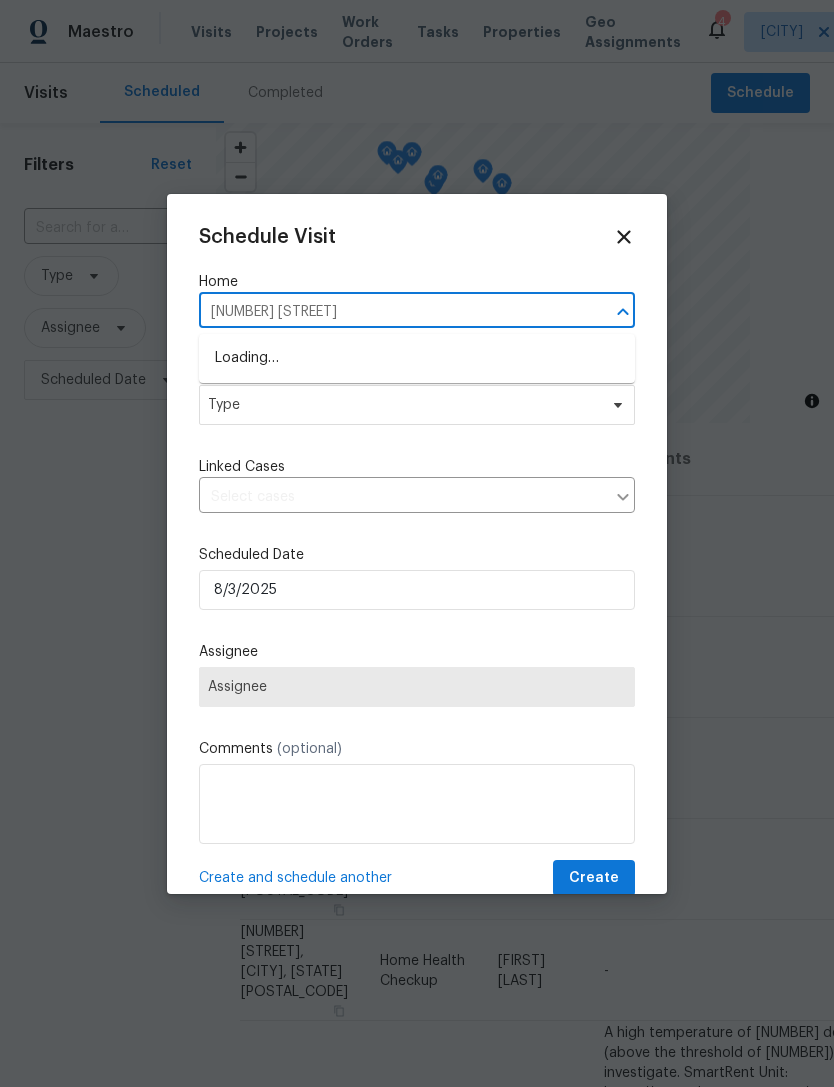 type on "[NUMBER] [STREET]" 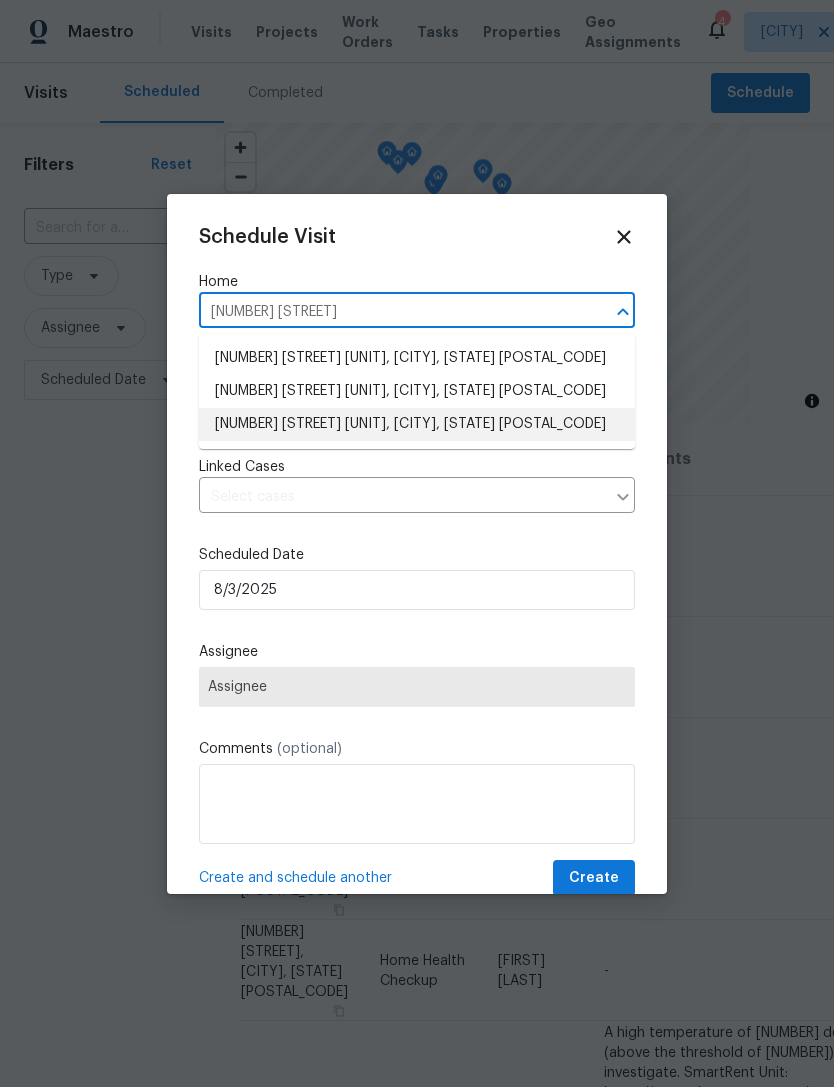 click on "[NUMBER] [STREET] [UNIT], [CITY], [STATE] [POSTAL_CODE]" at bounding box center (417, 424) 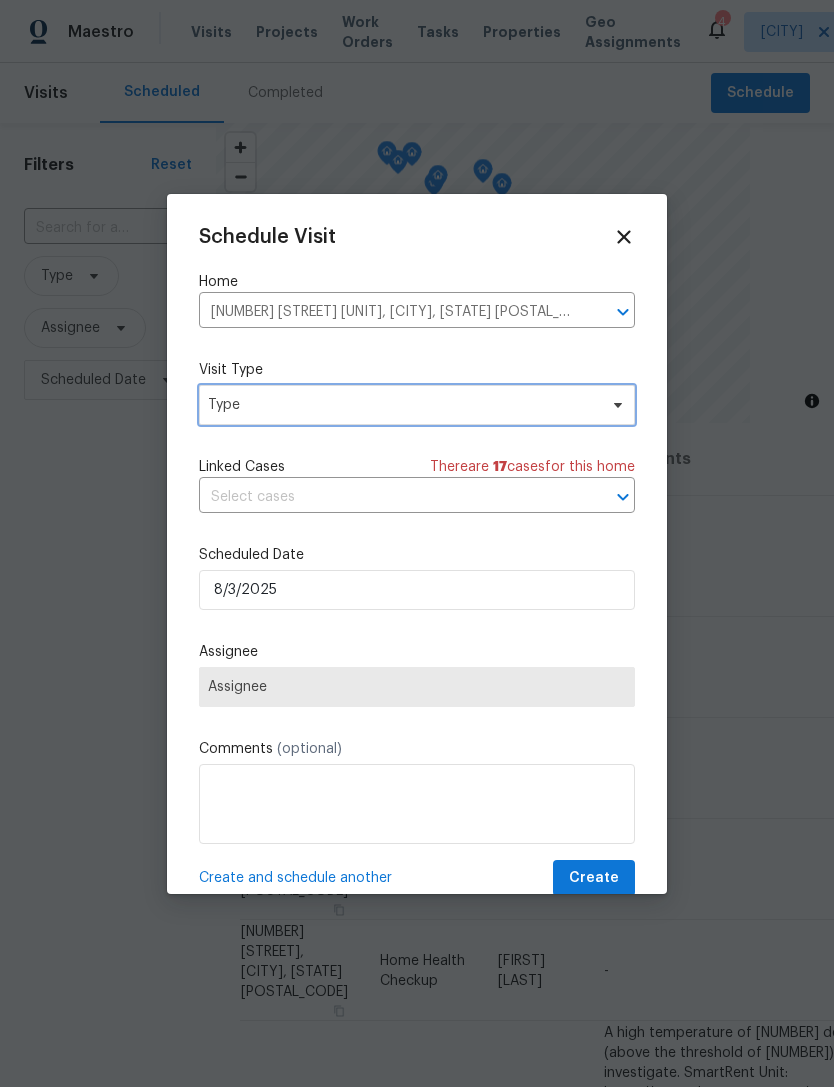 click on "Type" at bounding box center [402, 405] 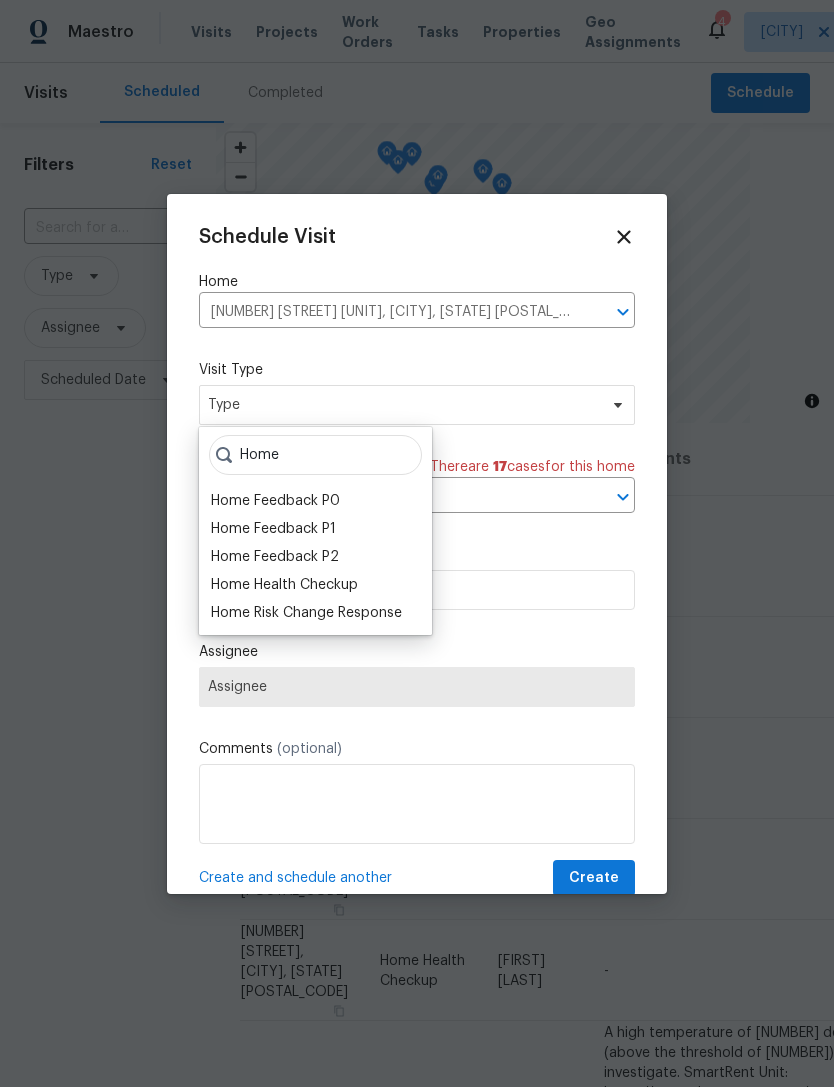 type on "Home" 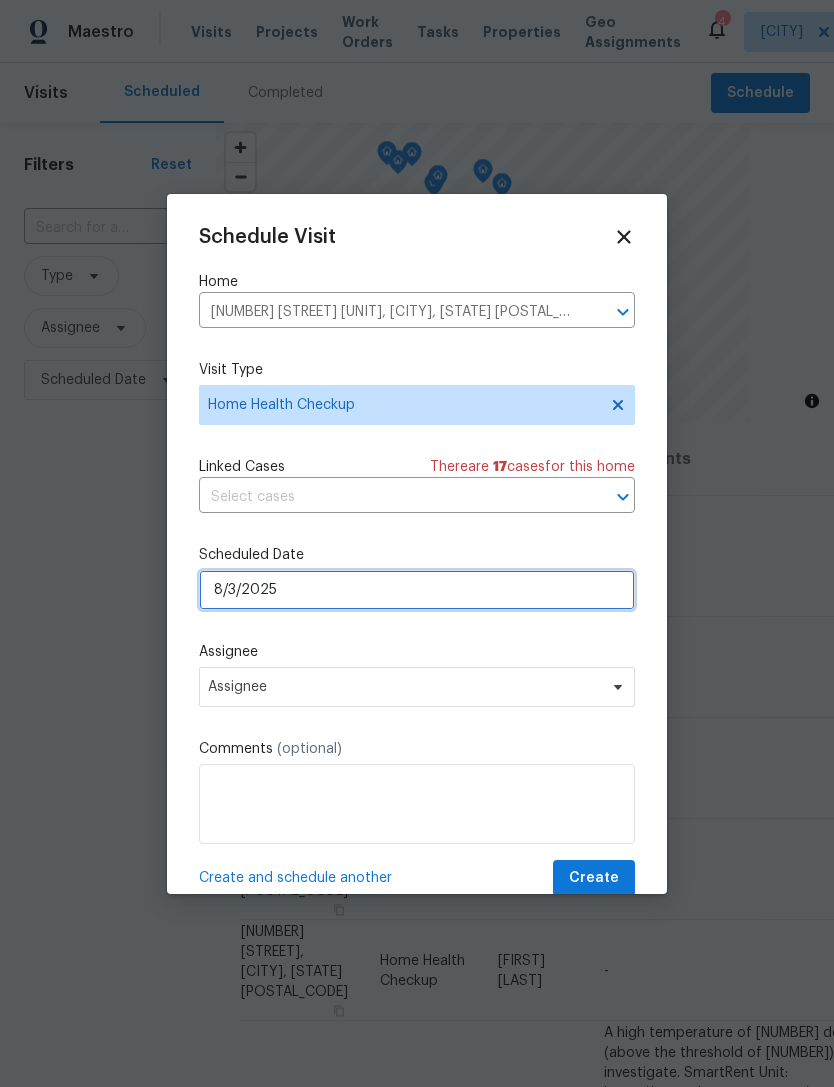 click on "8/3/2025" at bounding box center [417, 590] 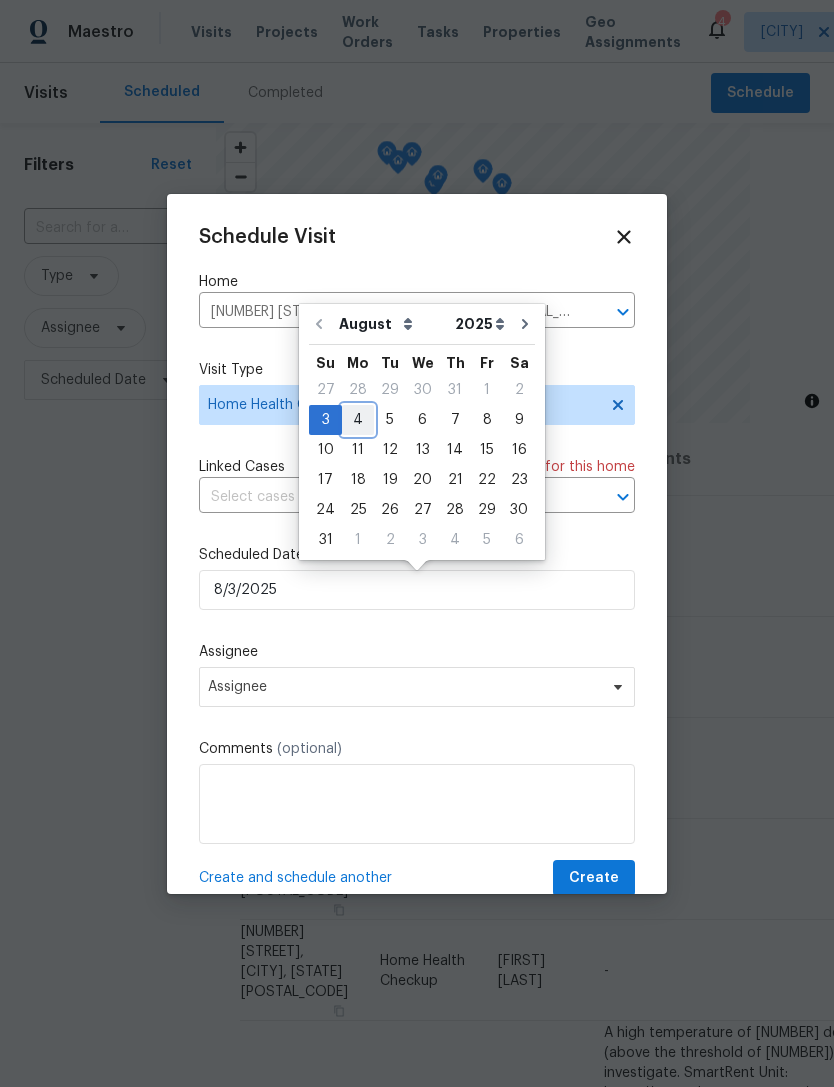 click on "4" at bounding box center [358, 420] 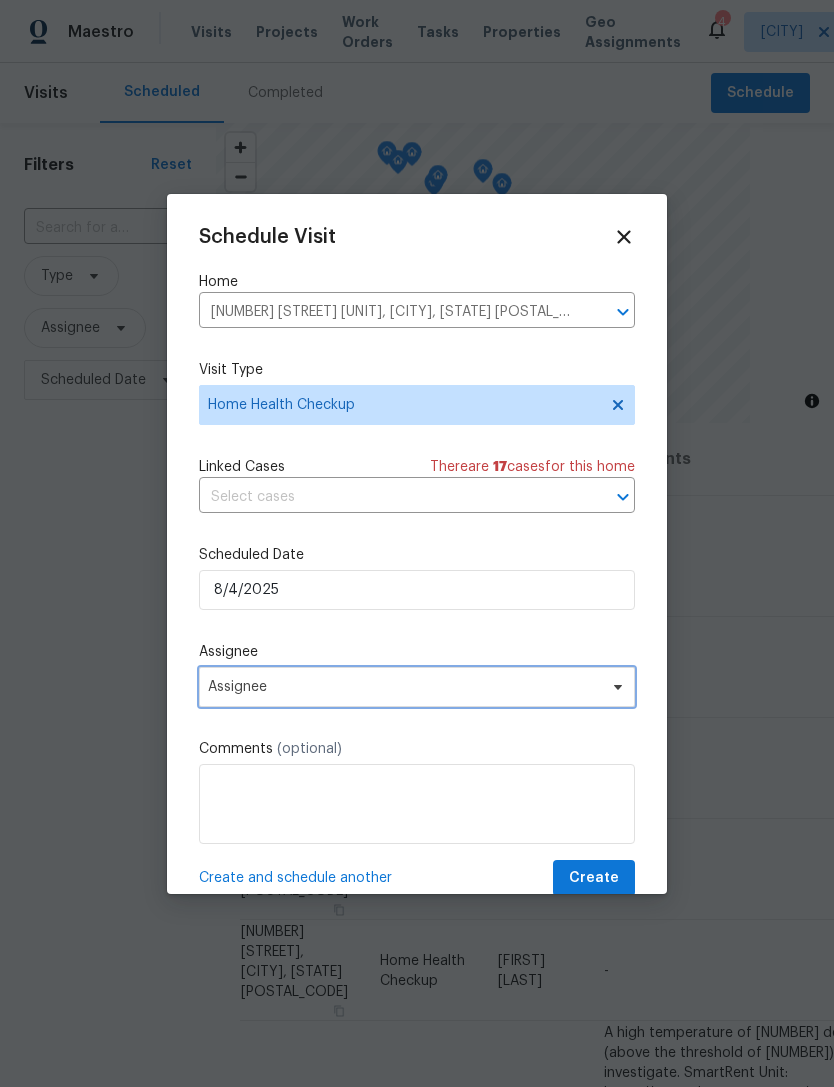 click on "Assignee" at bounding box center (417, 687) 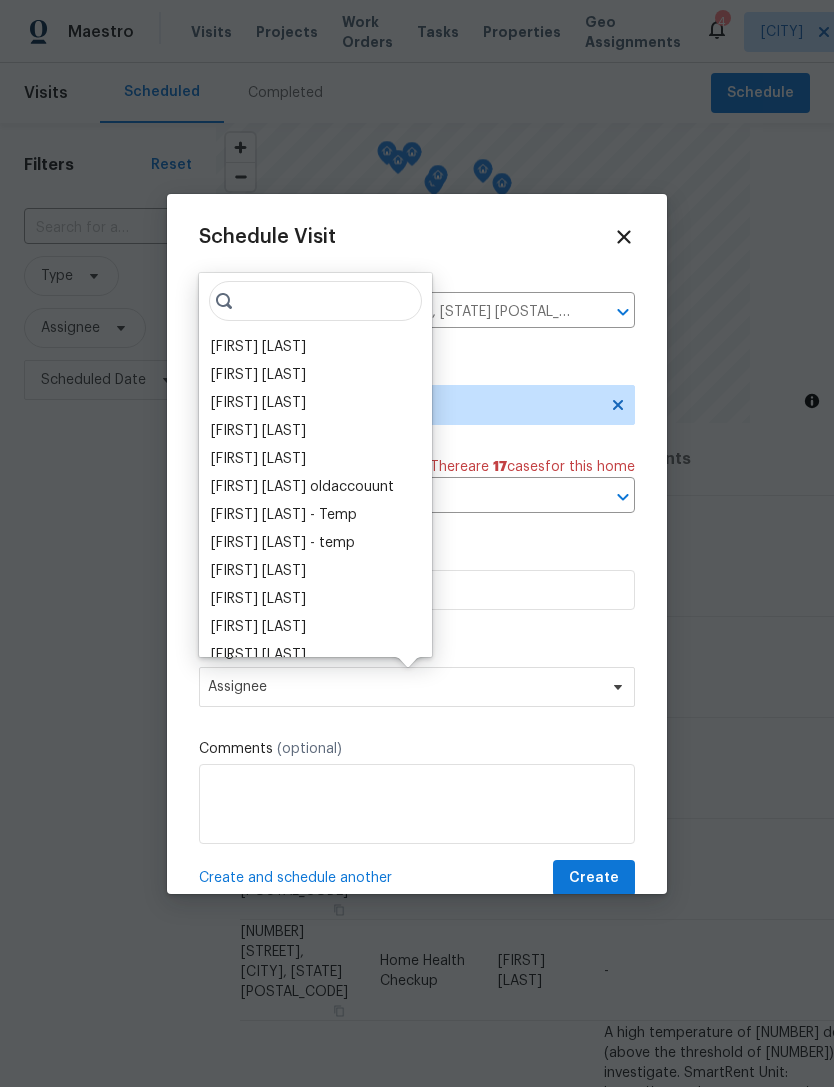 click on "[FIRST] [LAST]" at bounding box center [258, 347] 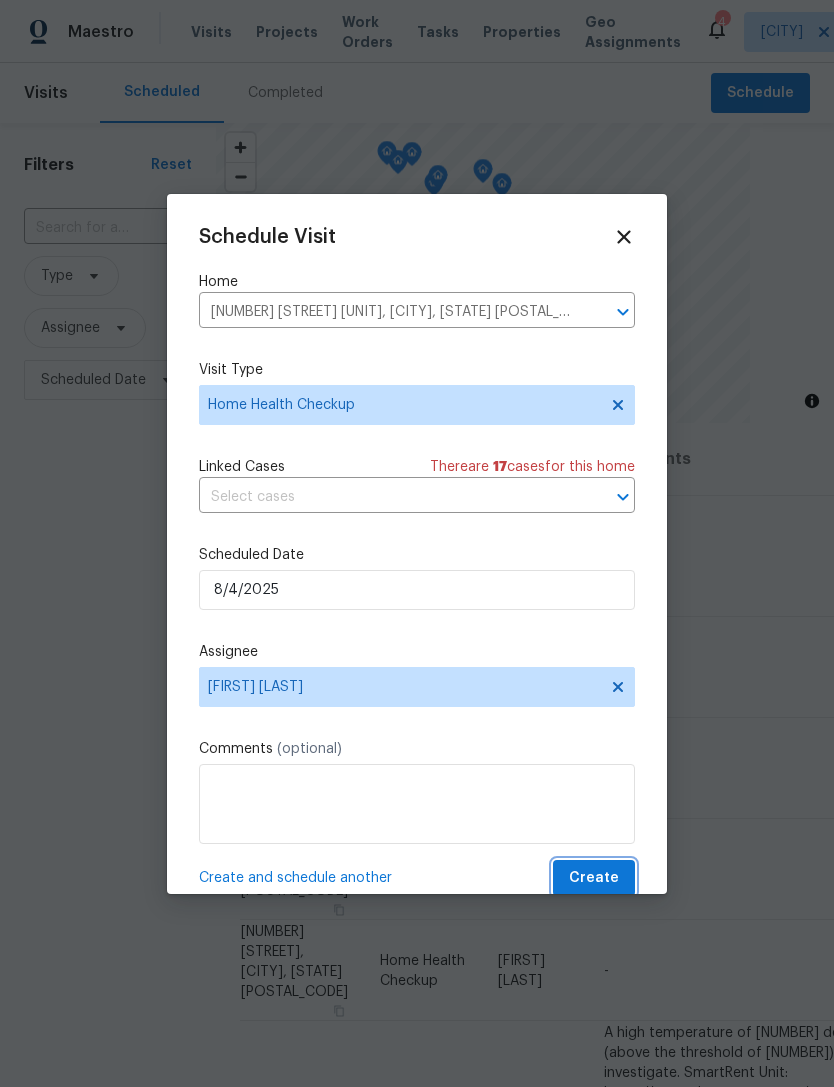 click on "Create" at bounding box center (594, 878) 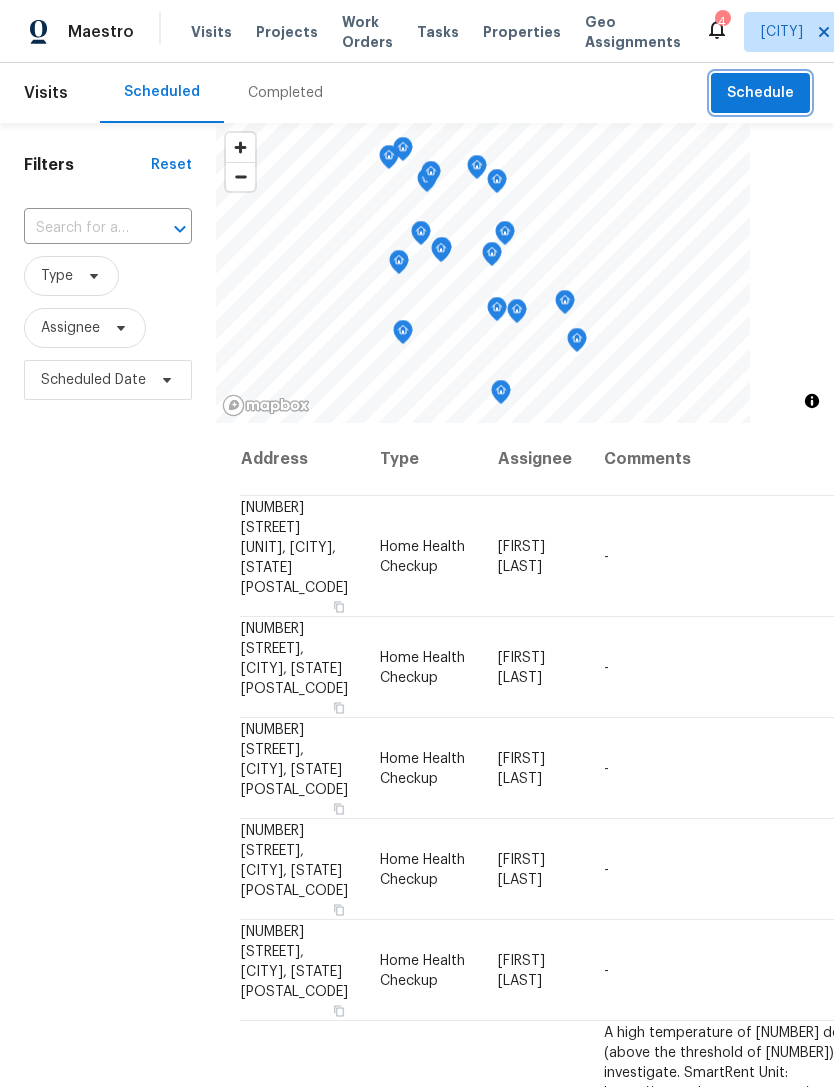 click on "Schedule" at bounding box center (760, 93) 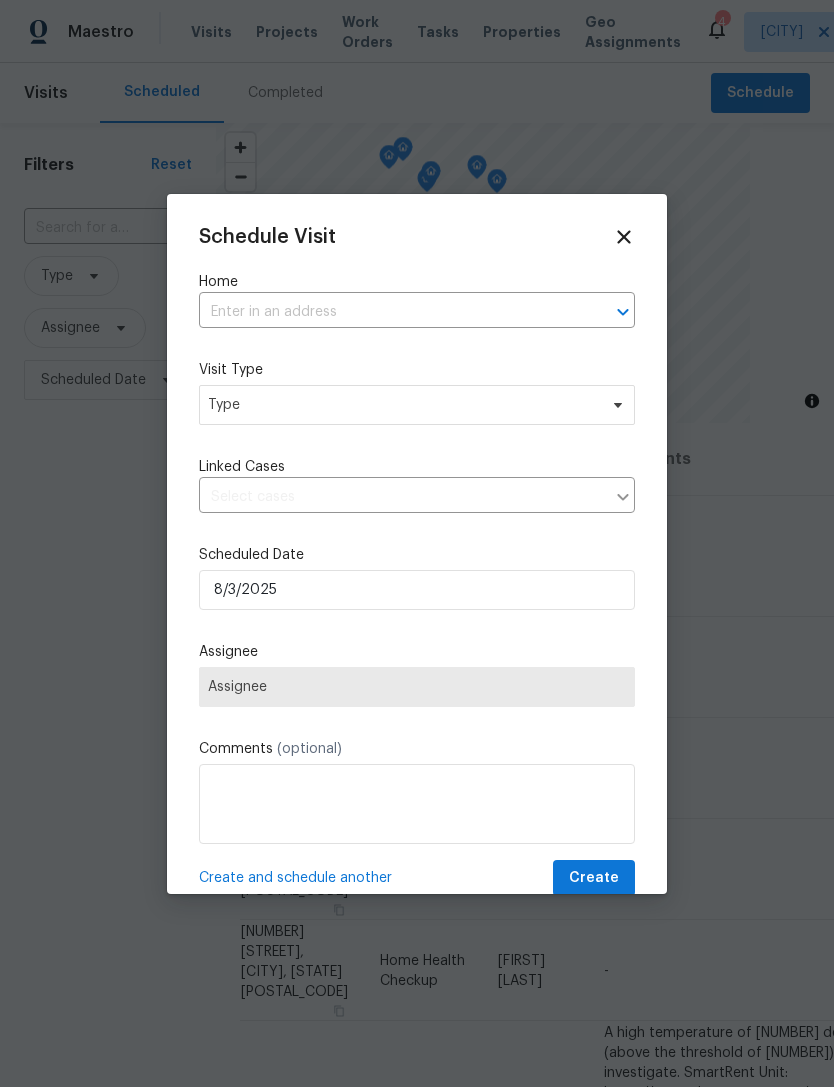 click at bounding box center (389, 312) 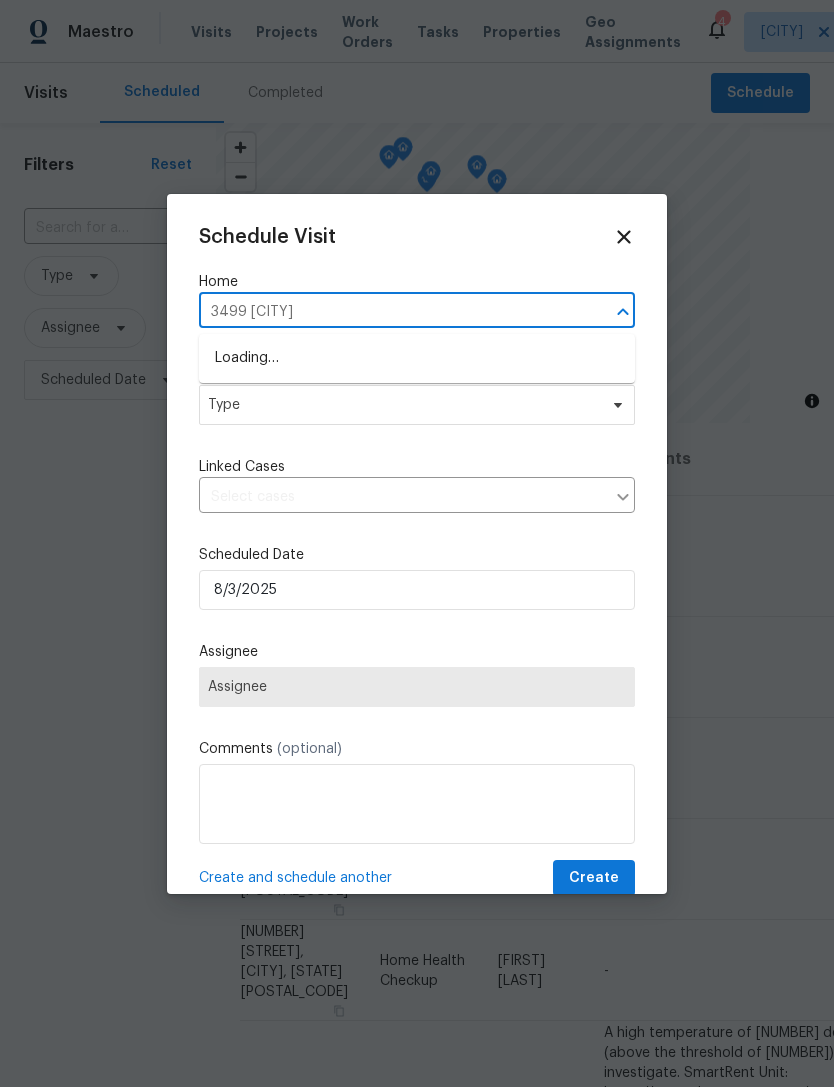 type on "3499 [CITY]" 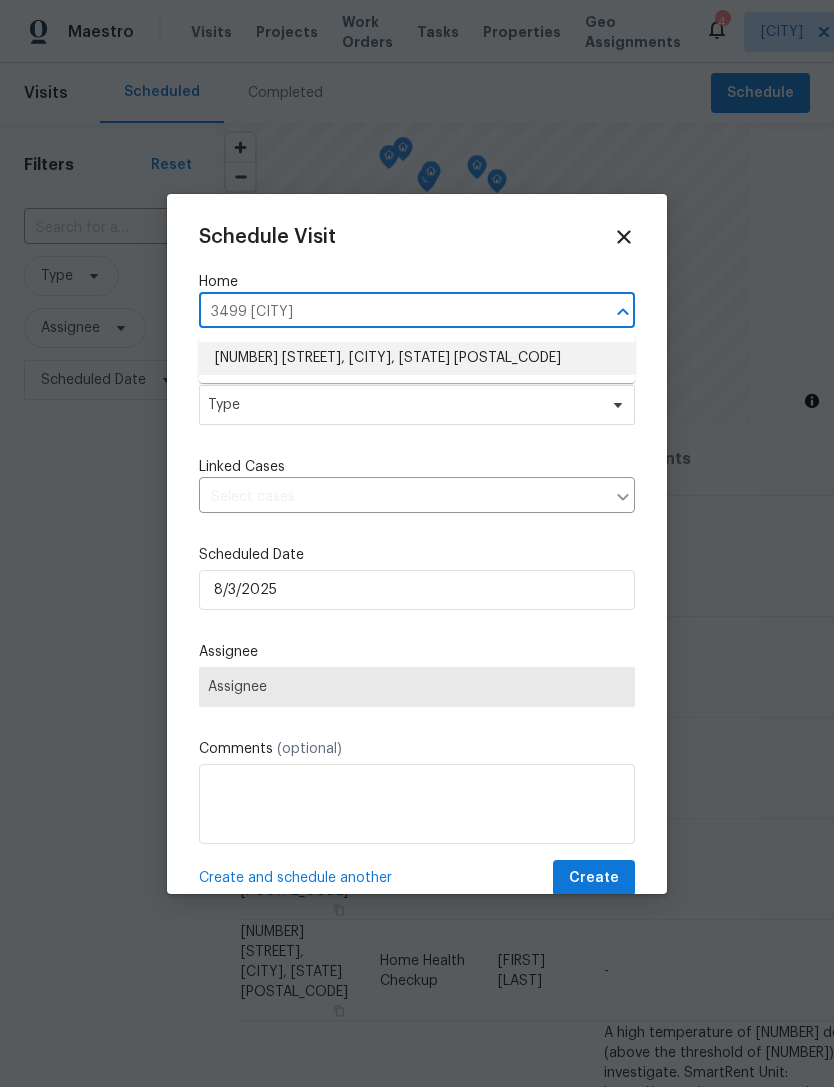 click on "[NUMBER] [STREET], [CITY], [STATE] [POSTAL_CODE]" at bounding box center (417, 358) 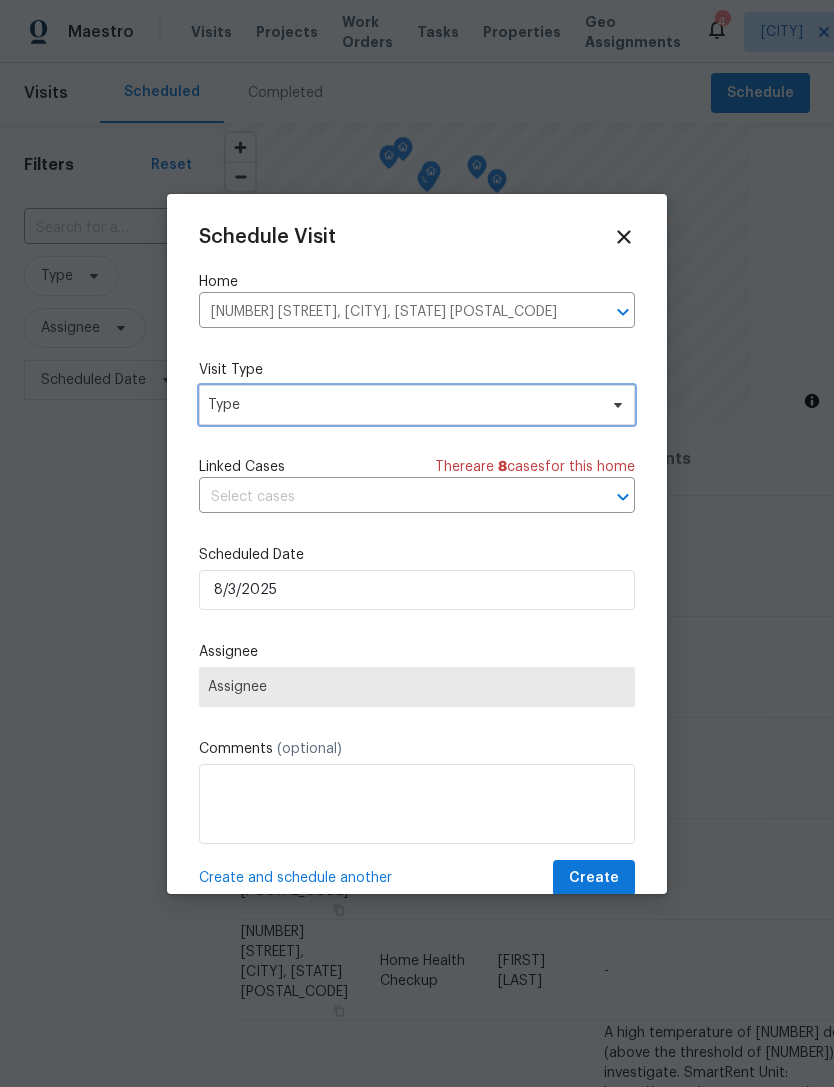 click on "Type" at bounding box center (402, 405) 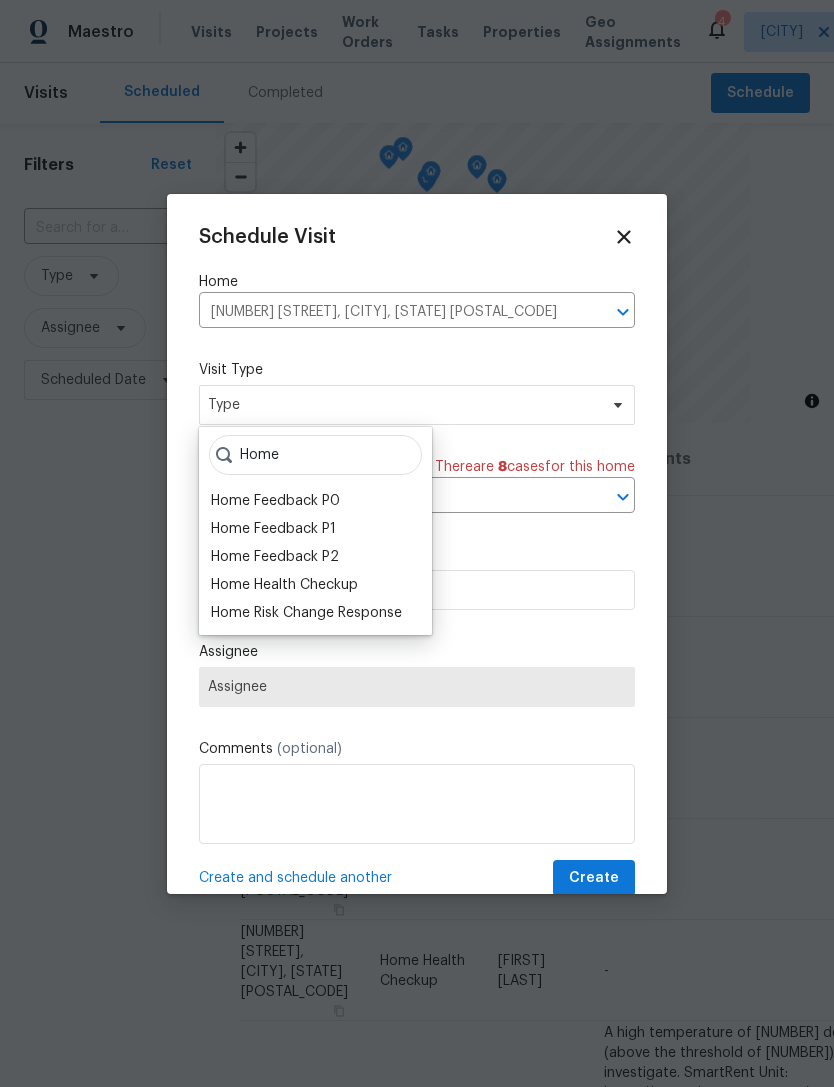 type on "Home" 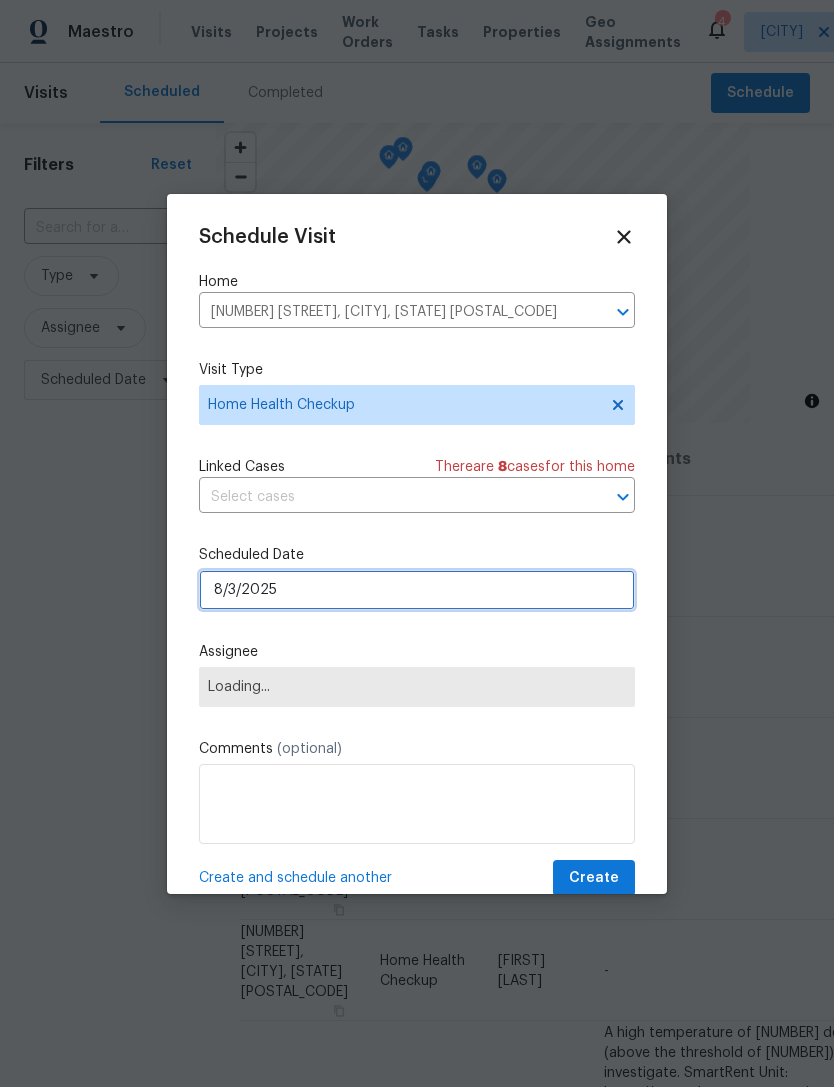 click on "8/3/2025" at bounding box center (417, 590) 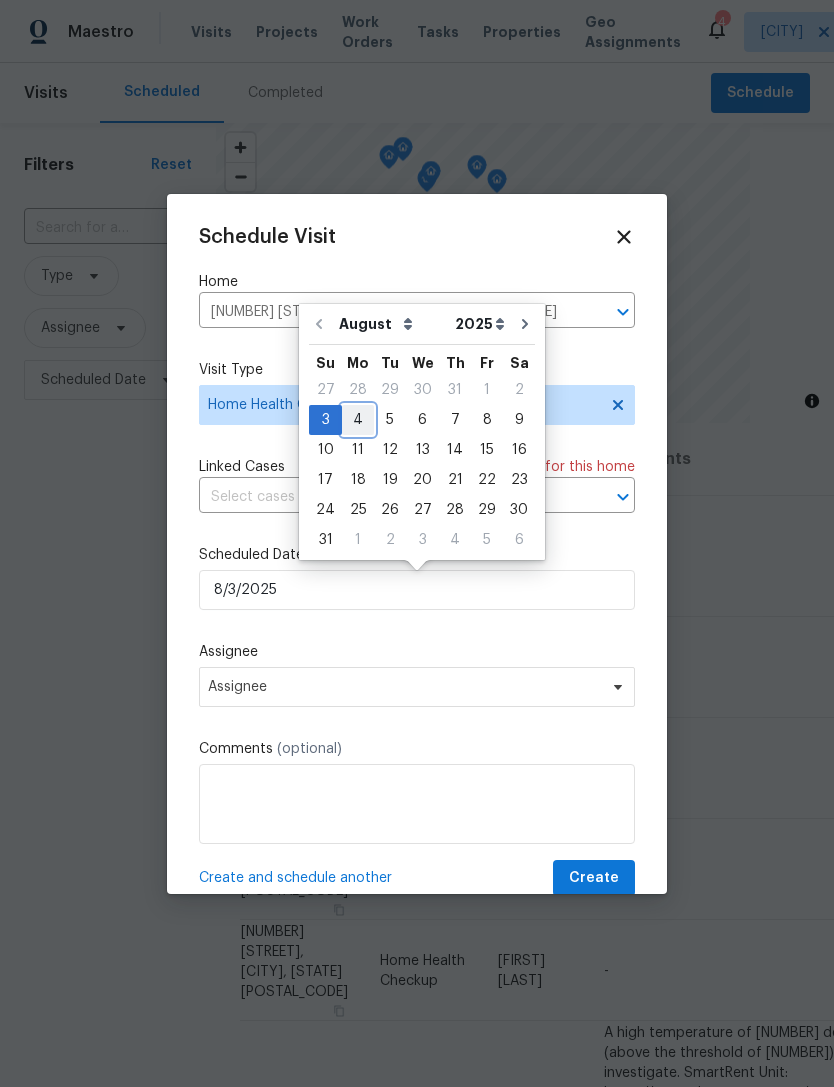 click on "4" at bounding box center (358, 420) 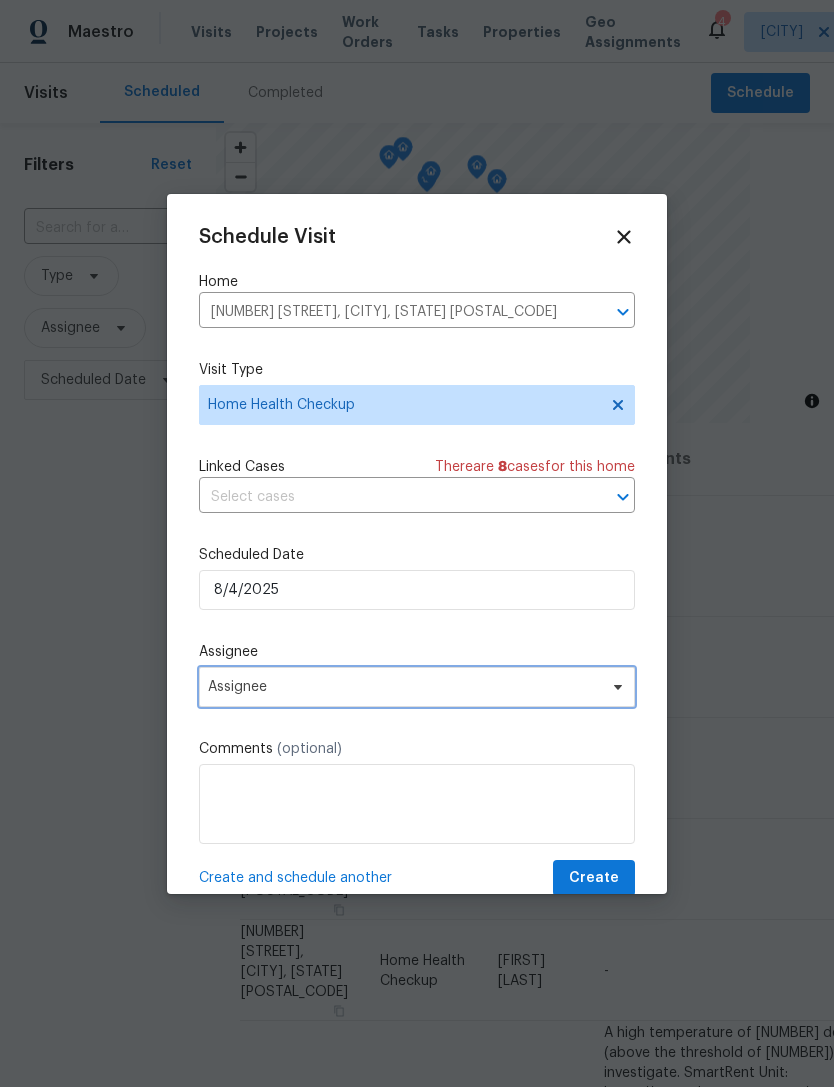 click on "Assignee" at bounding box center [417, 687] 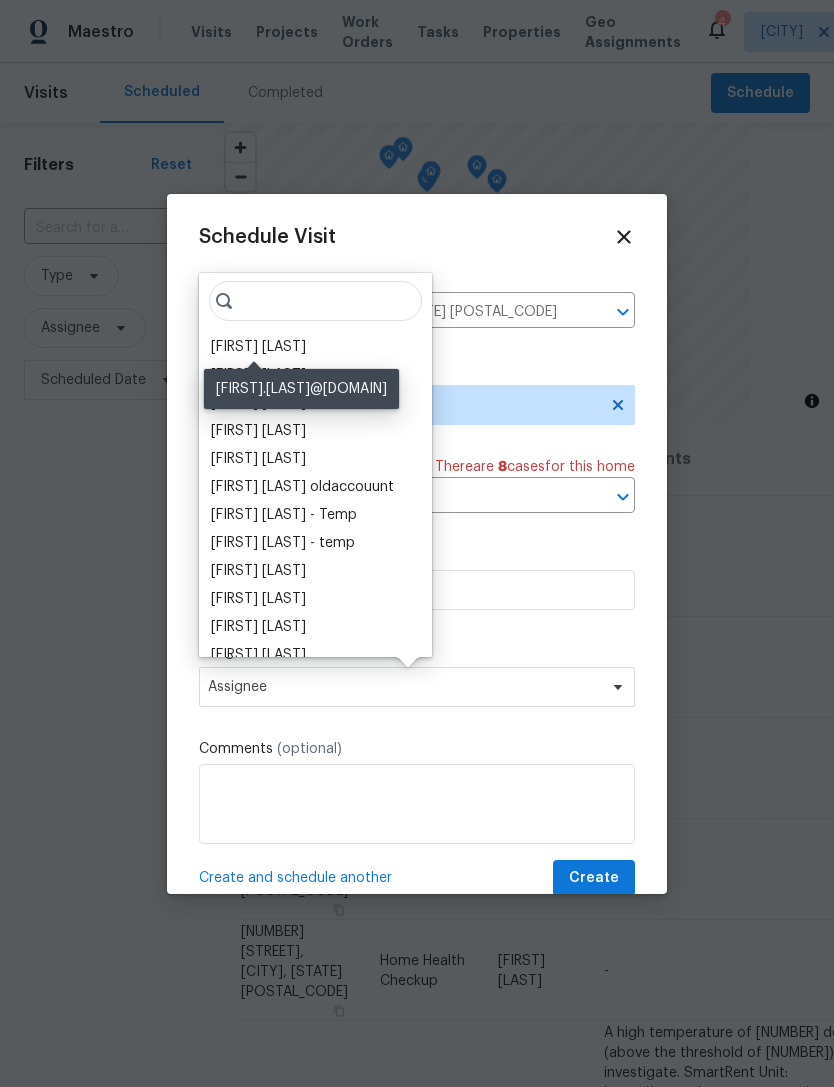 click on "[FIRST] [LAST]" at bounding box center [258, 347] 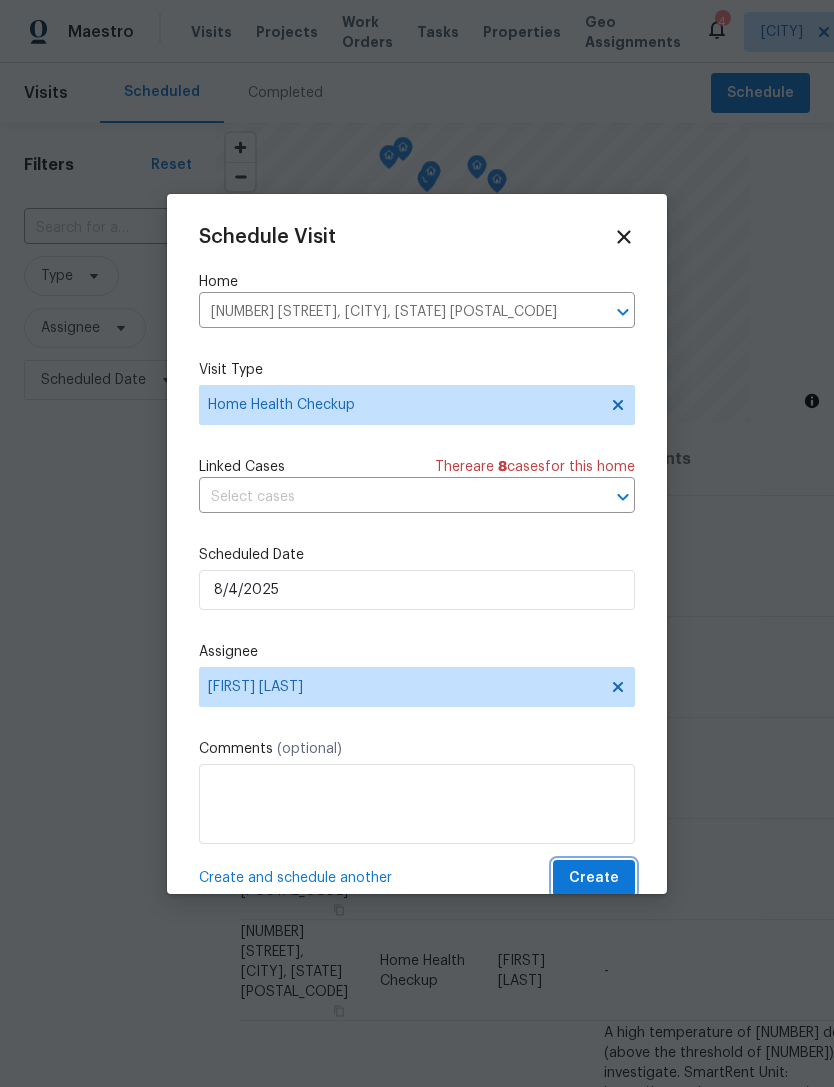 click on "Create" at bounding box center [594, 878] 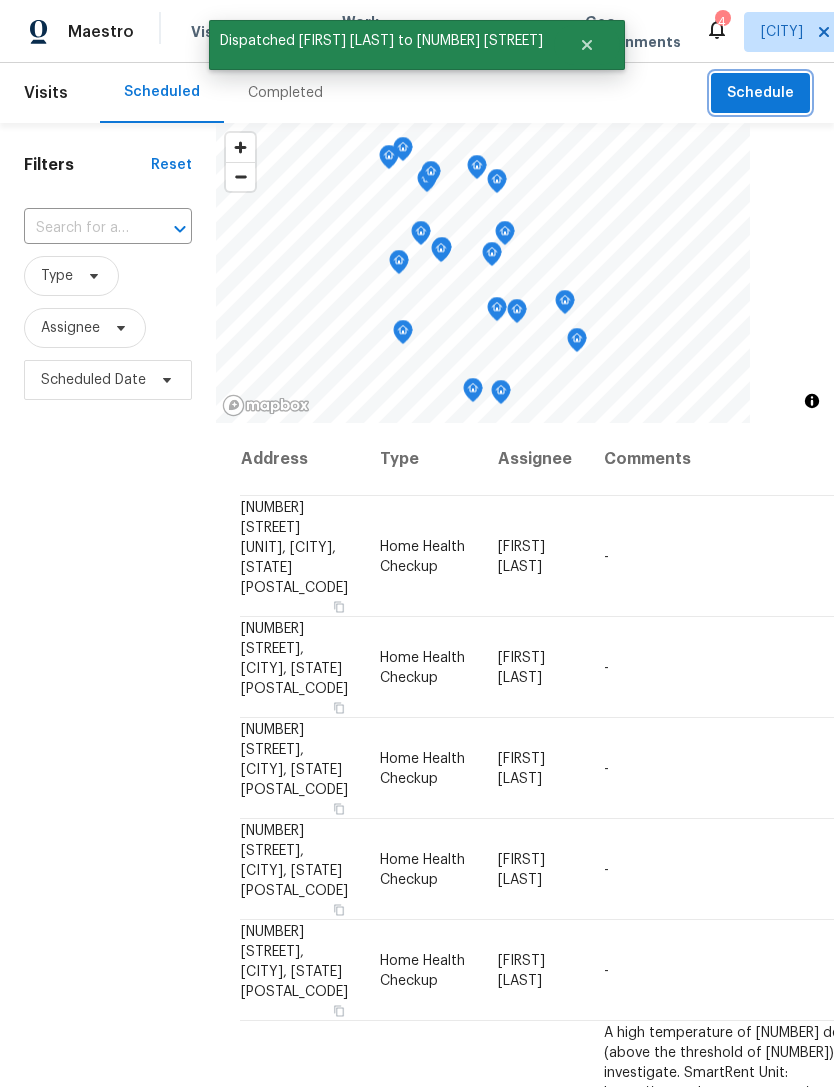 click on "Schedule" at bounding box center [760, 93] 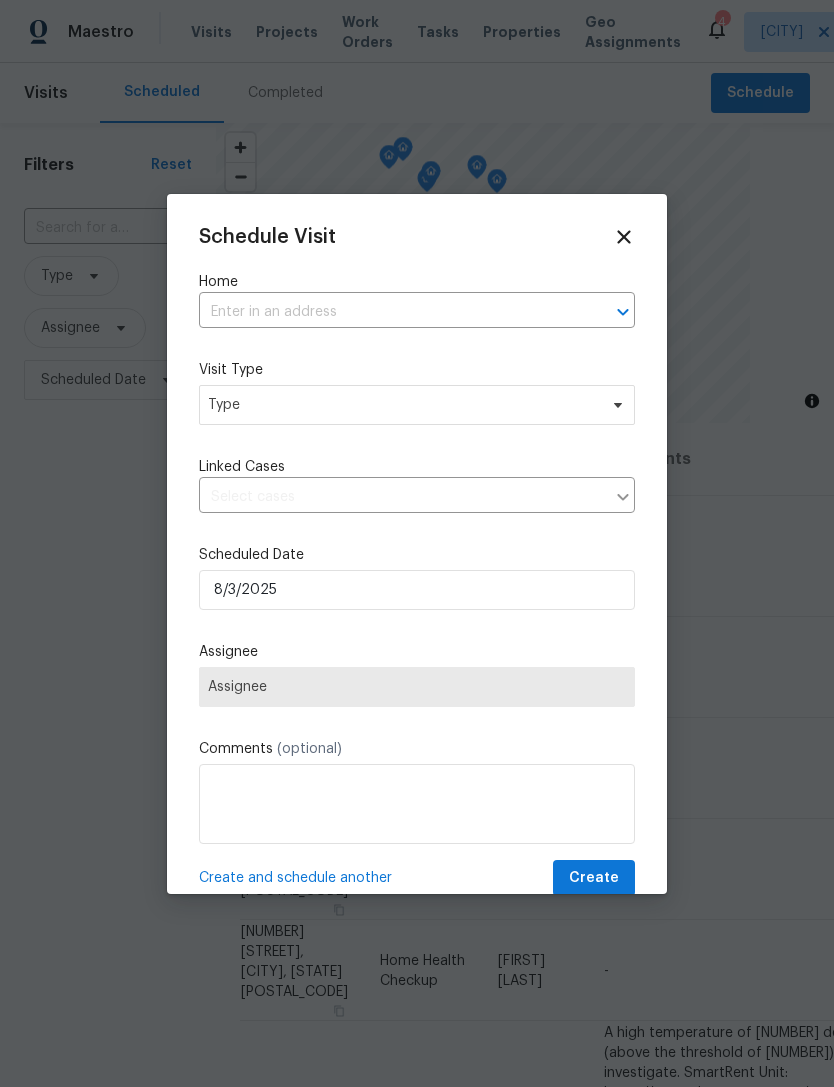 click at bounding box center (389, 312) 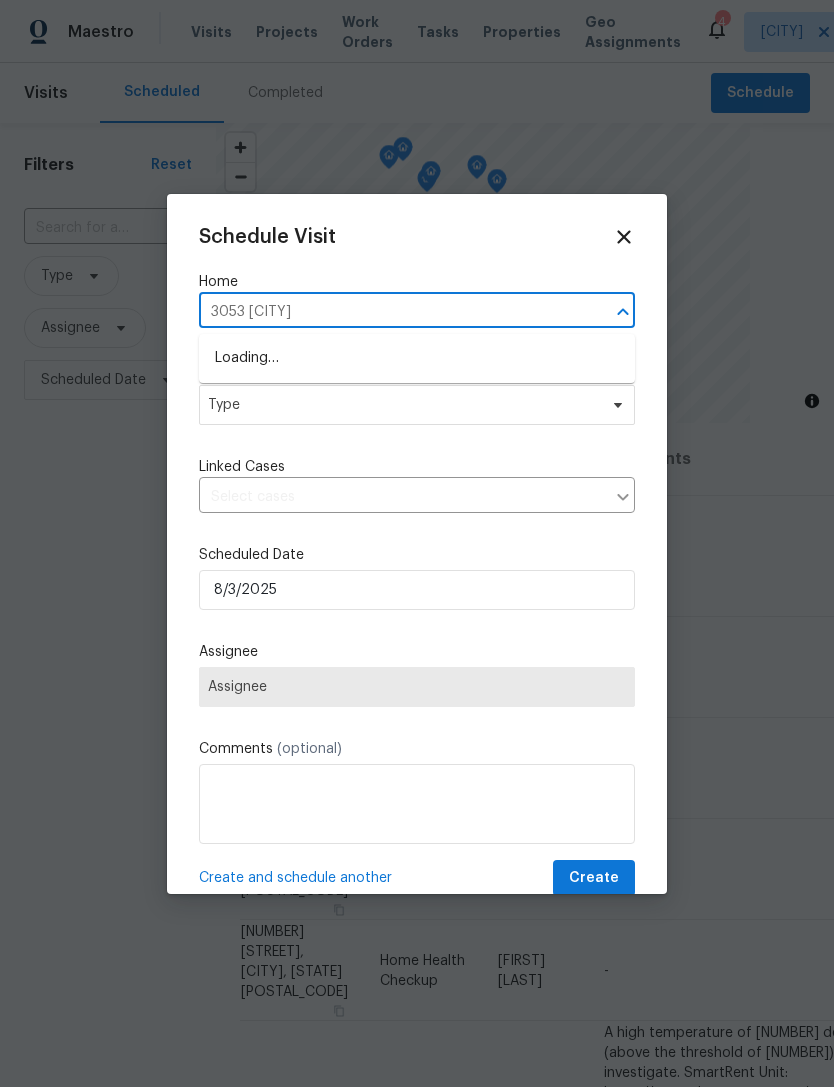 type on "3053 [CITY]" 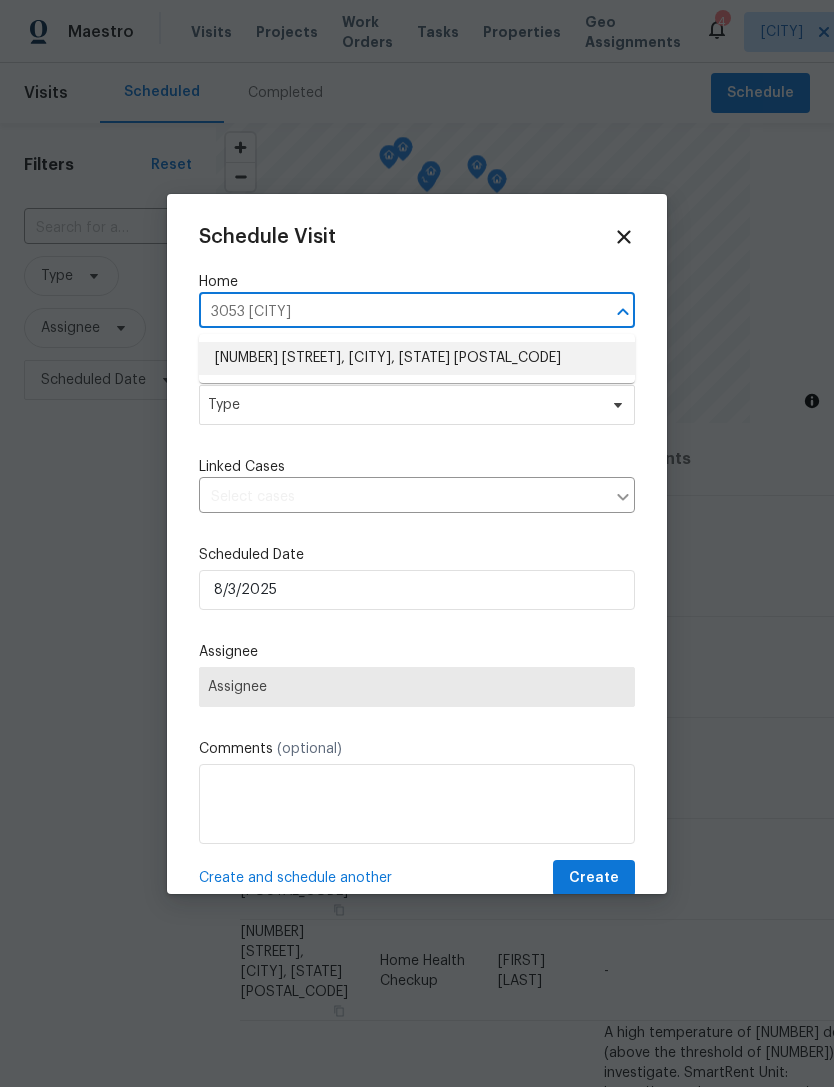 click on "[NUMBER] [STREET], [CITY], [STATE] [POSTAL_CODE]" at bounding box center [417, 358] 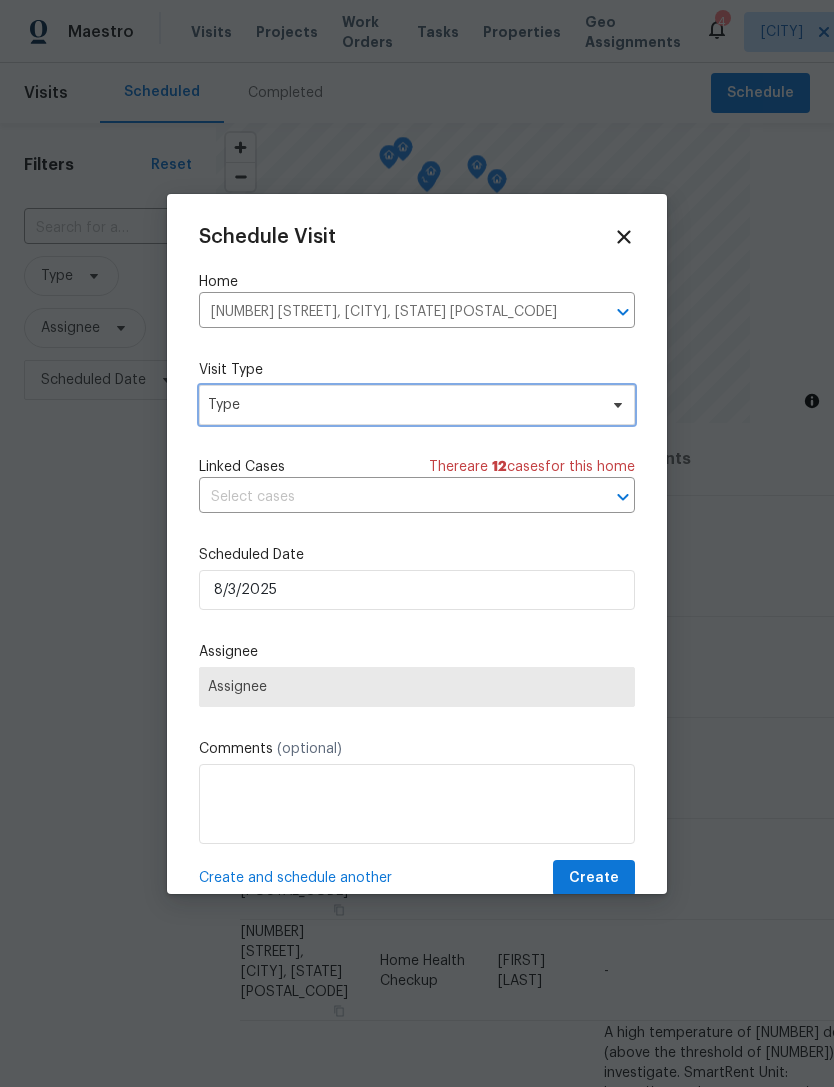 click on "Type" at bounding box center [402, 405] 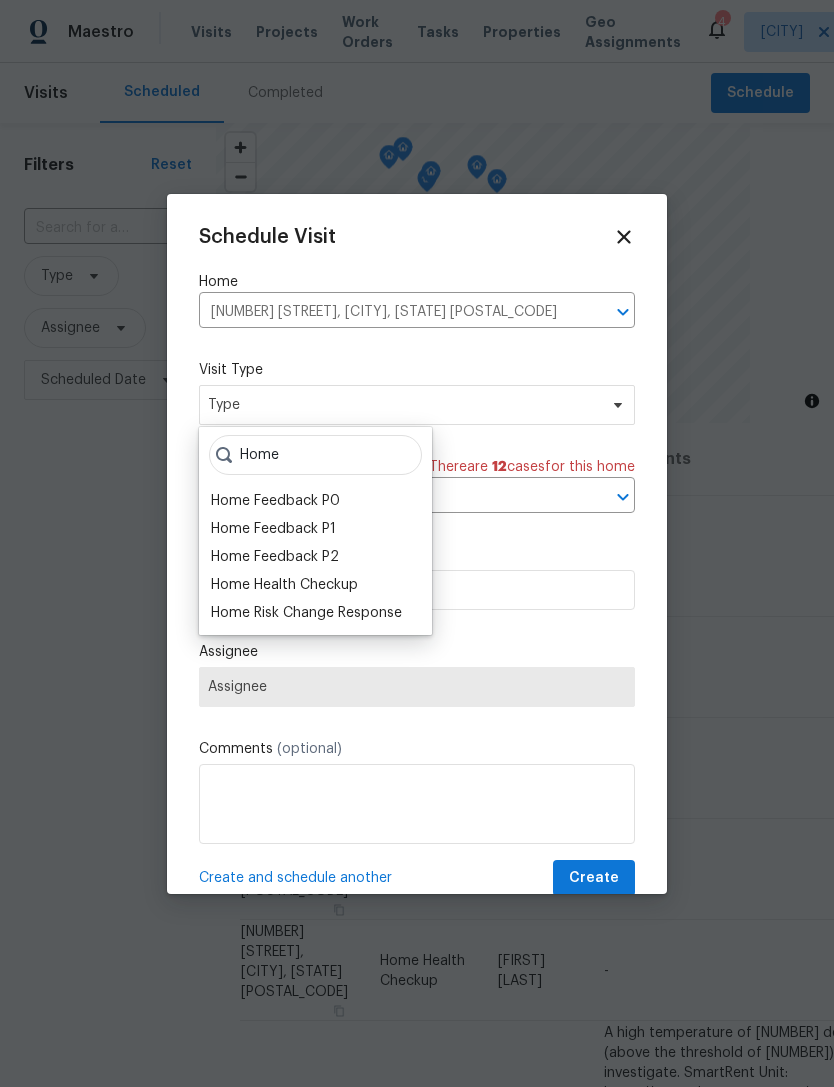 type on "Home" 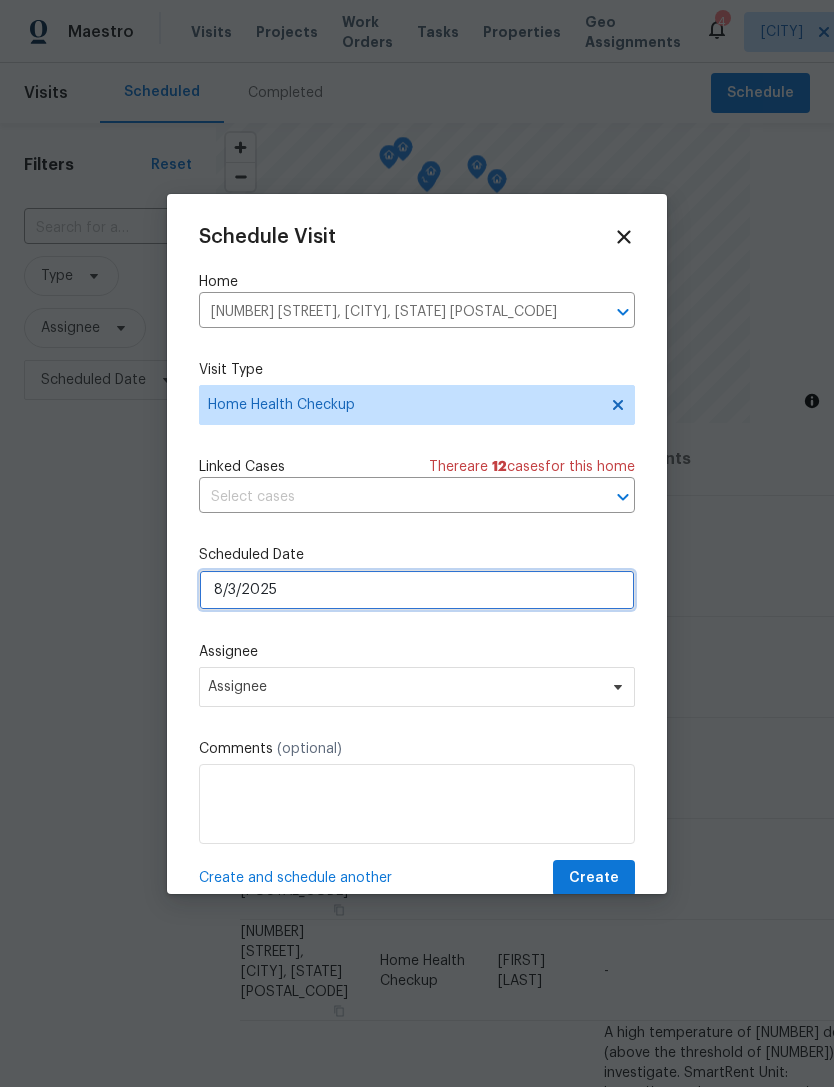 click on "8/3/2025" at bounding box center (417, 590) 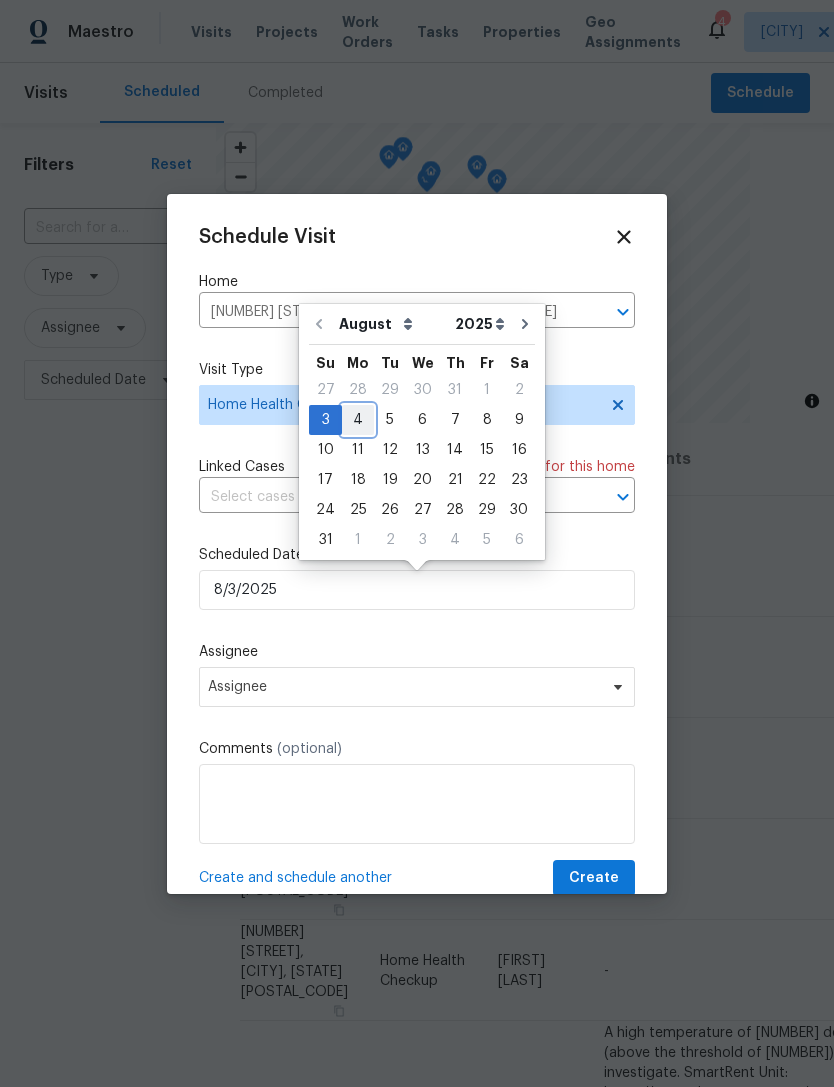 click on "4" at bounding box center [358, 420] 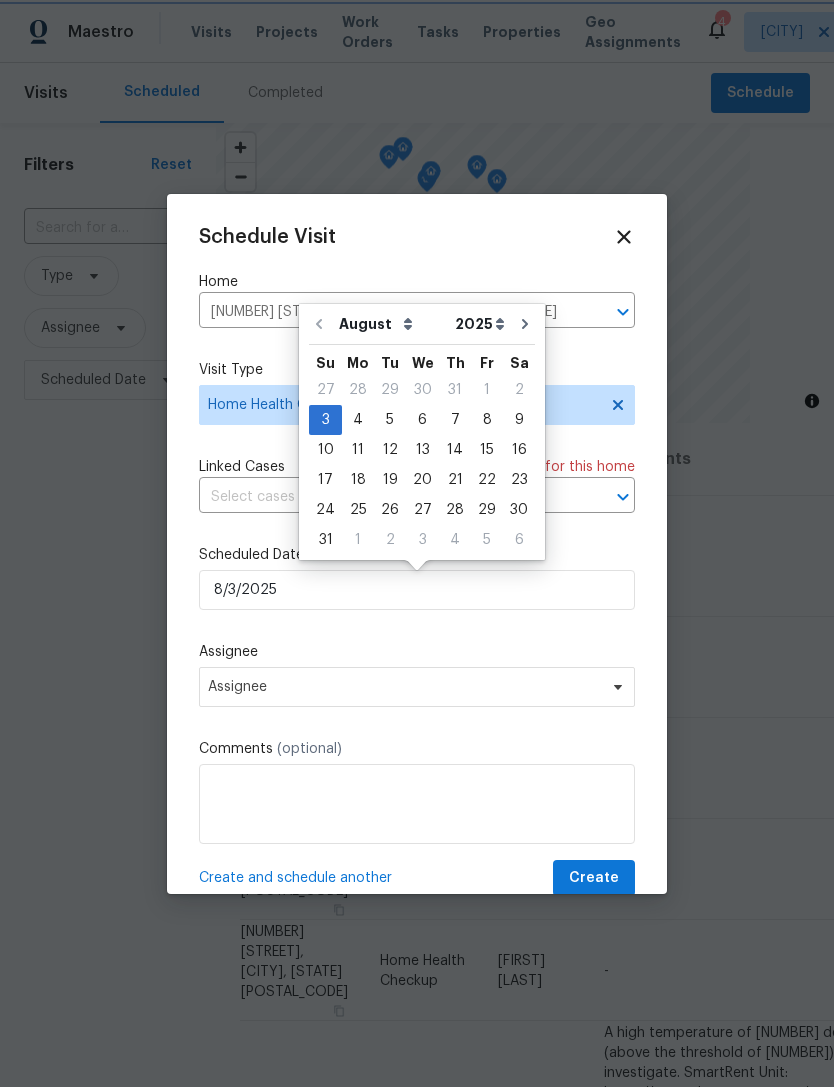 type on "8/4/2025" 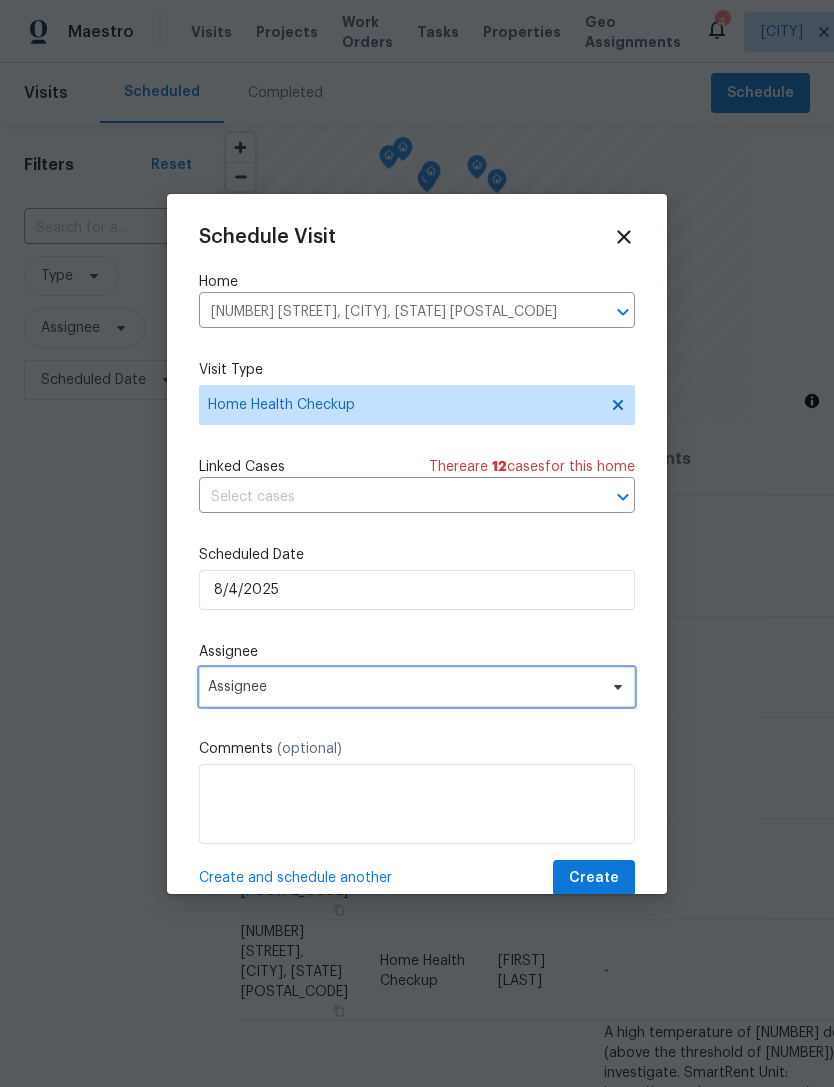 click on "Assignee" at bounding box center [417, 687] 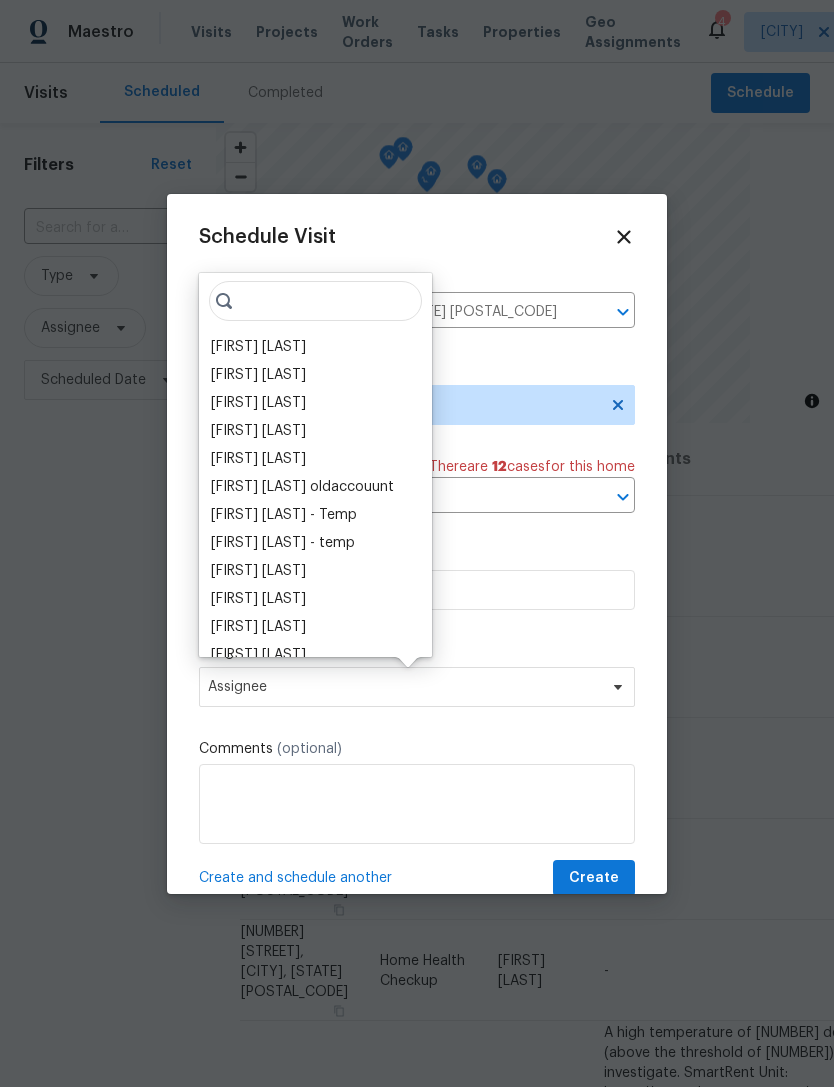 click on "[FIRST] [LAST]" at bounding box center [258, 347] 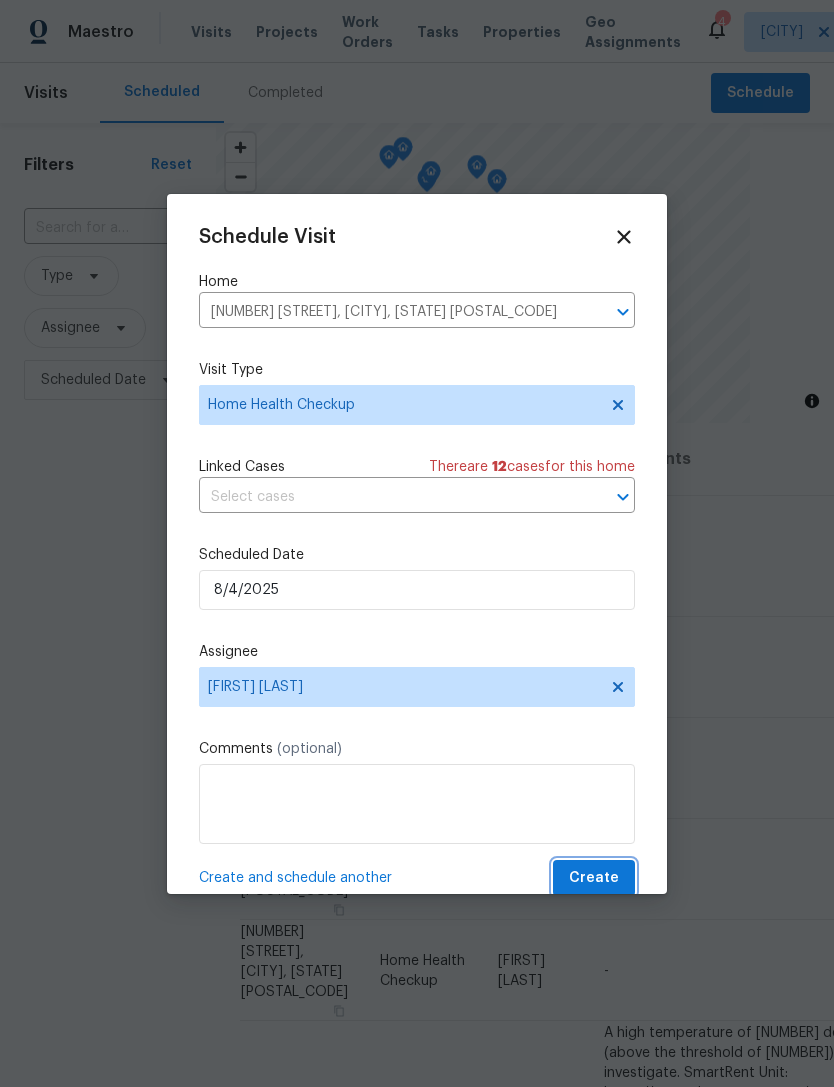 click on "Create" at bounding box center (594, 878) 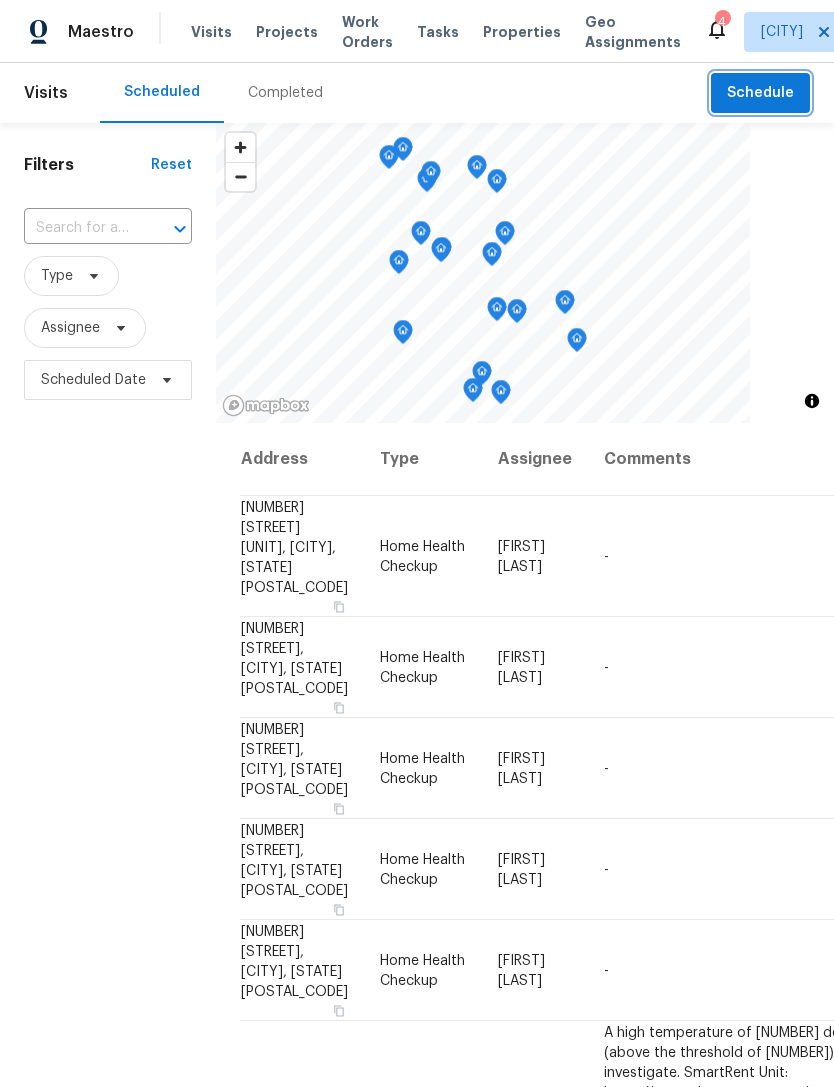 click on "Schedule" at bounding box center (760, 93) 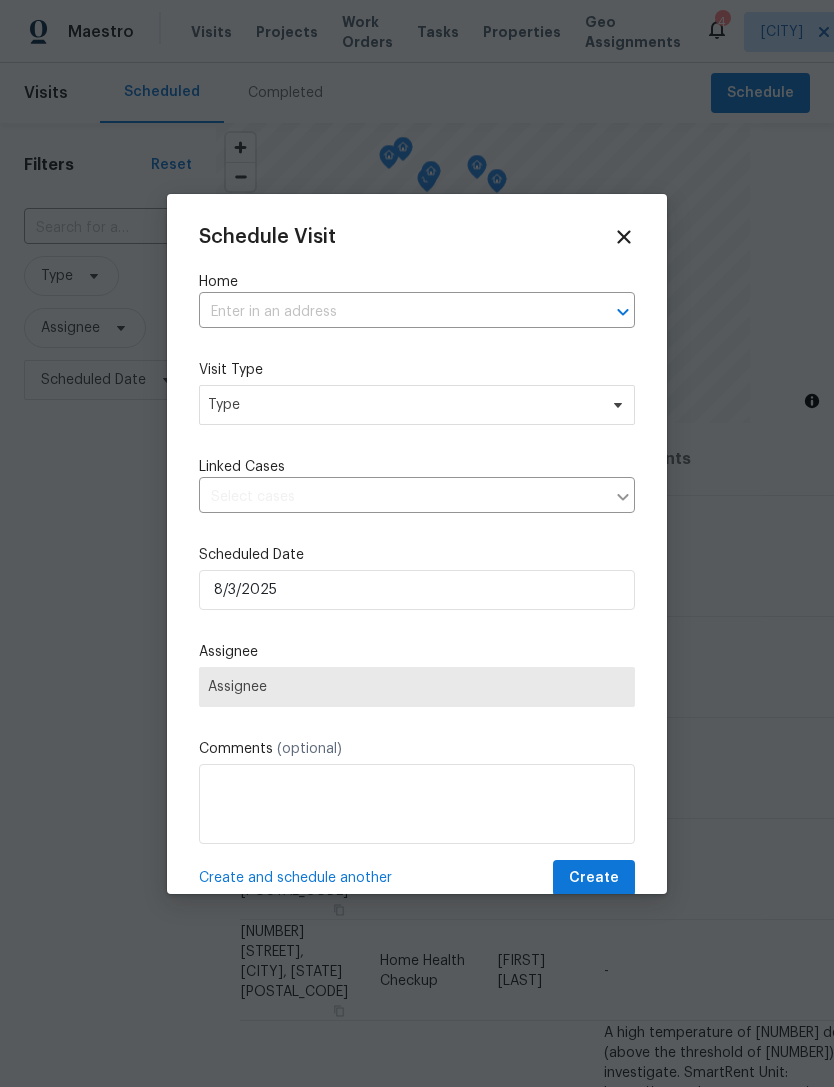 click at bounding box center [389, 312] 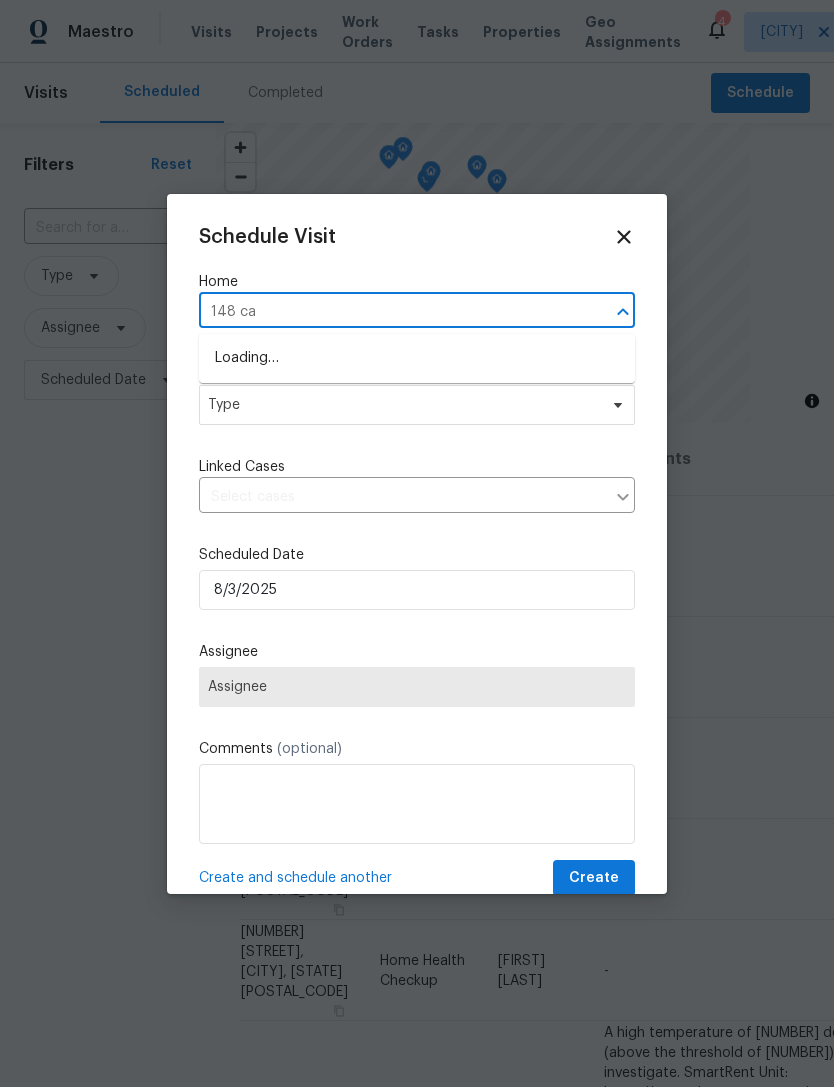 type on "148 [CITY]" 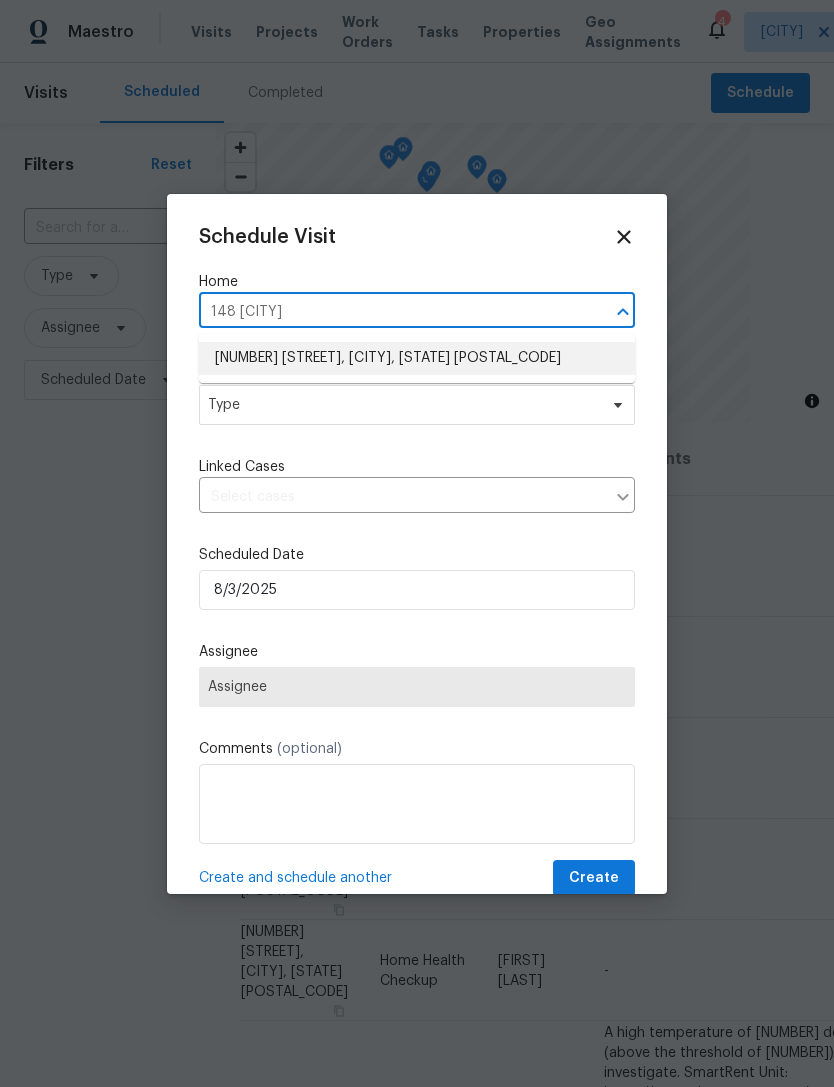 click on "[NUMBER] [STREET], [CITY], [STATE] [POSTAL_CODE]" at bounding box center [417, 358] 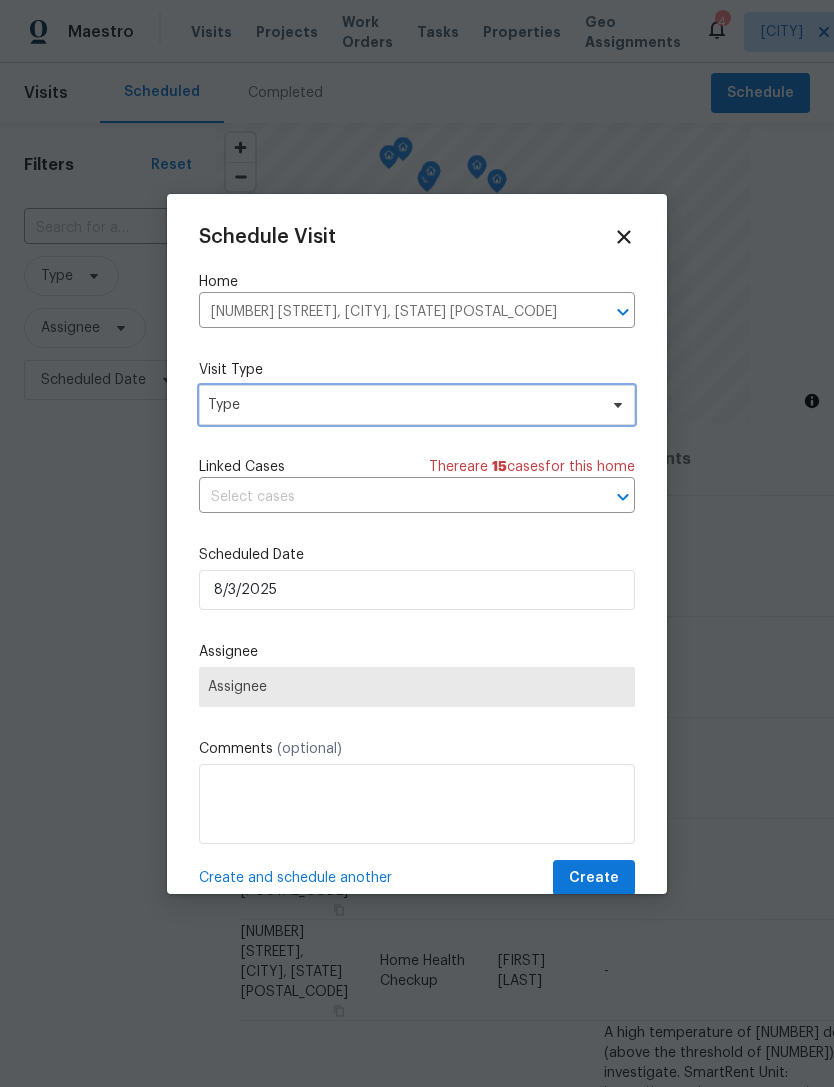 click on "Type" at bounding box center [417, 405] 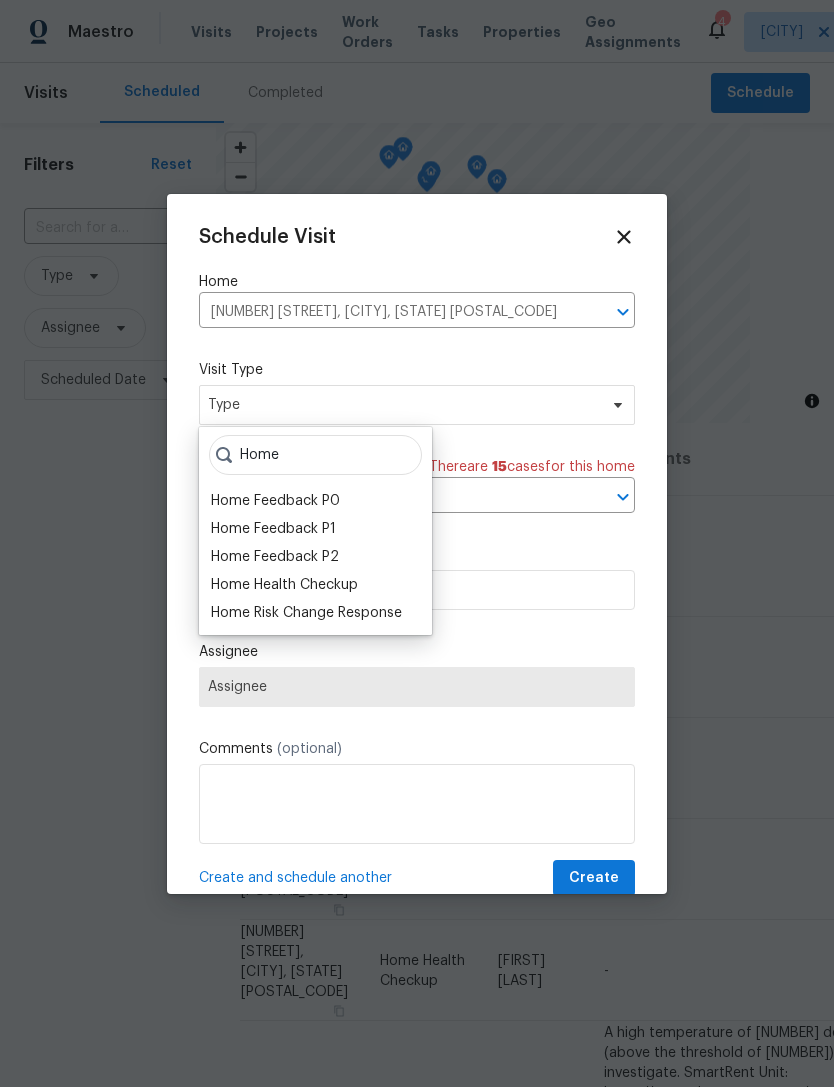 type on "Home" 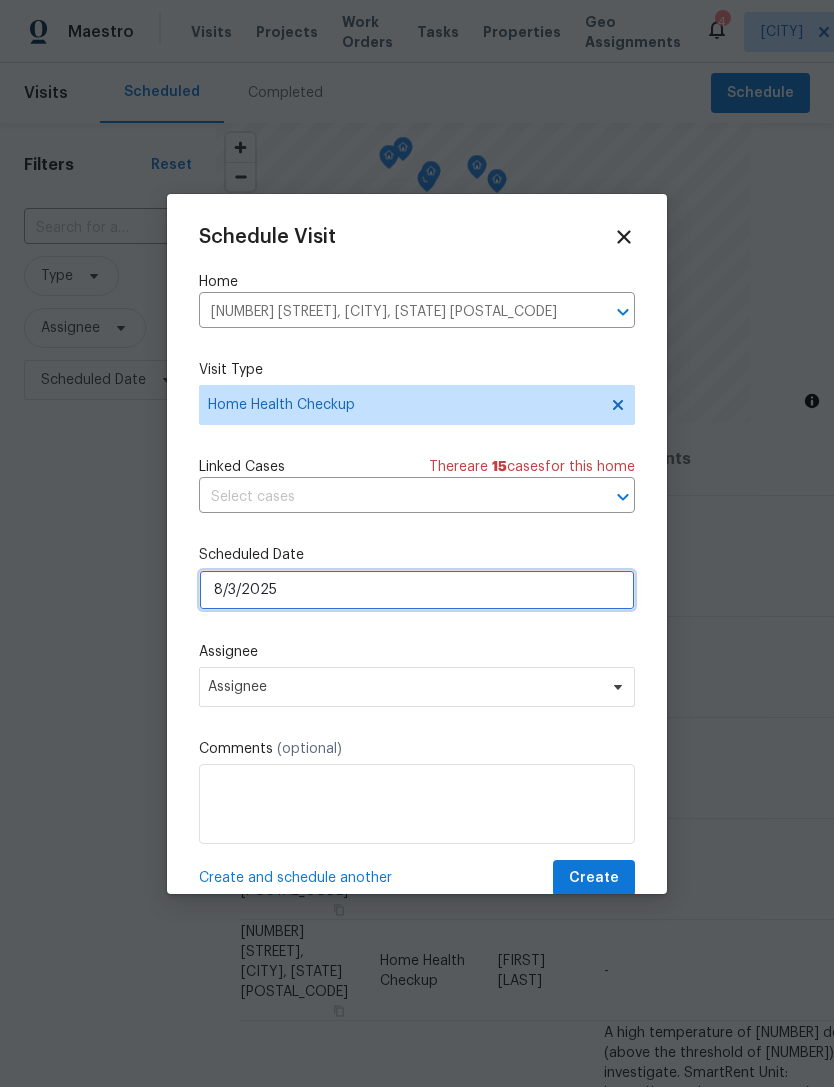 click on "8/3/2025" at bounding box center [417, 590] 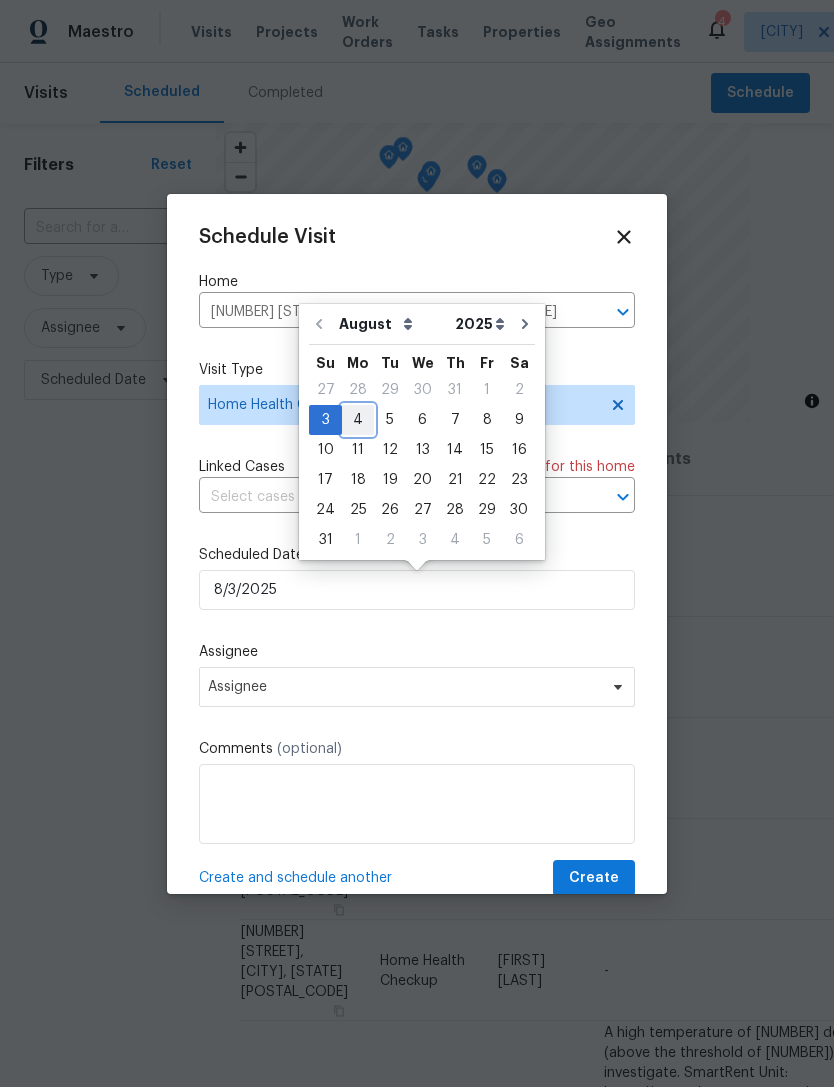 click on "4" at bounding box center [358, 420] 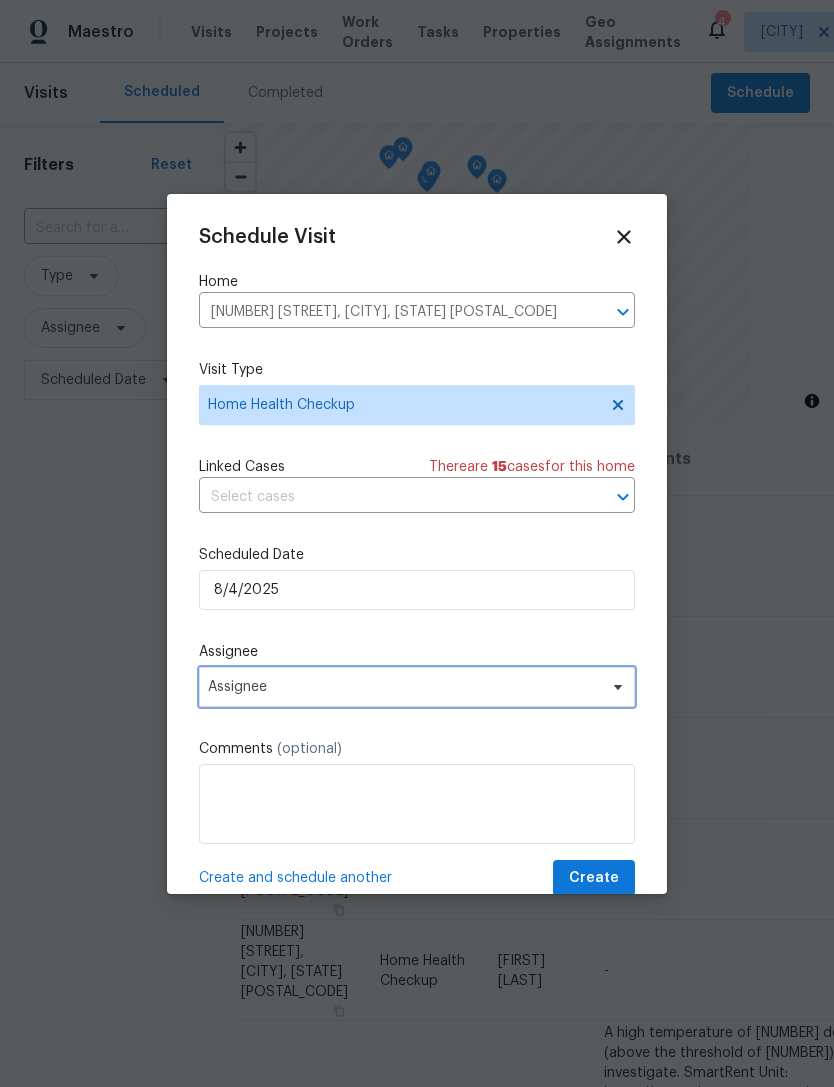 click on "Assignee" at bounding box center (404, 687) 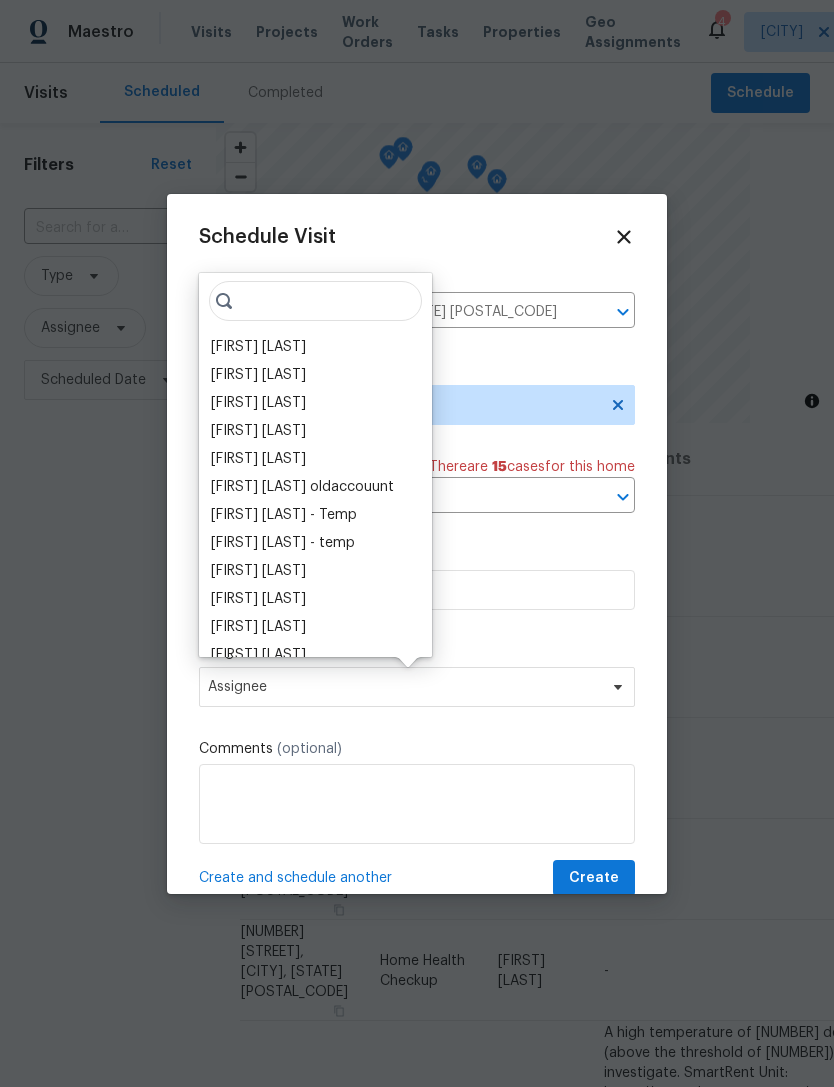 click on "[FIRST] [LAST]" at bounding box center (258, 347) 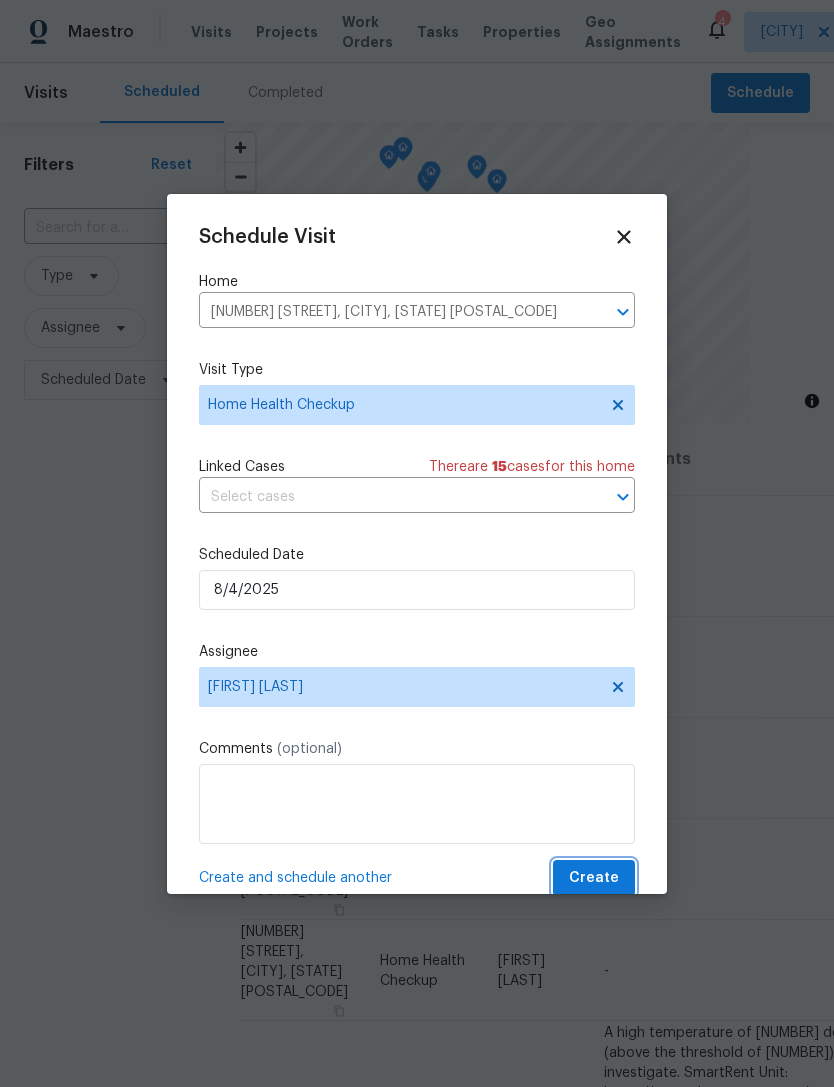 click on "Create" at bounding box center (594, 878) 